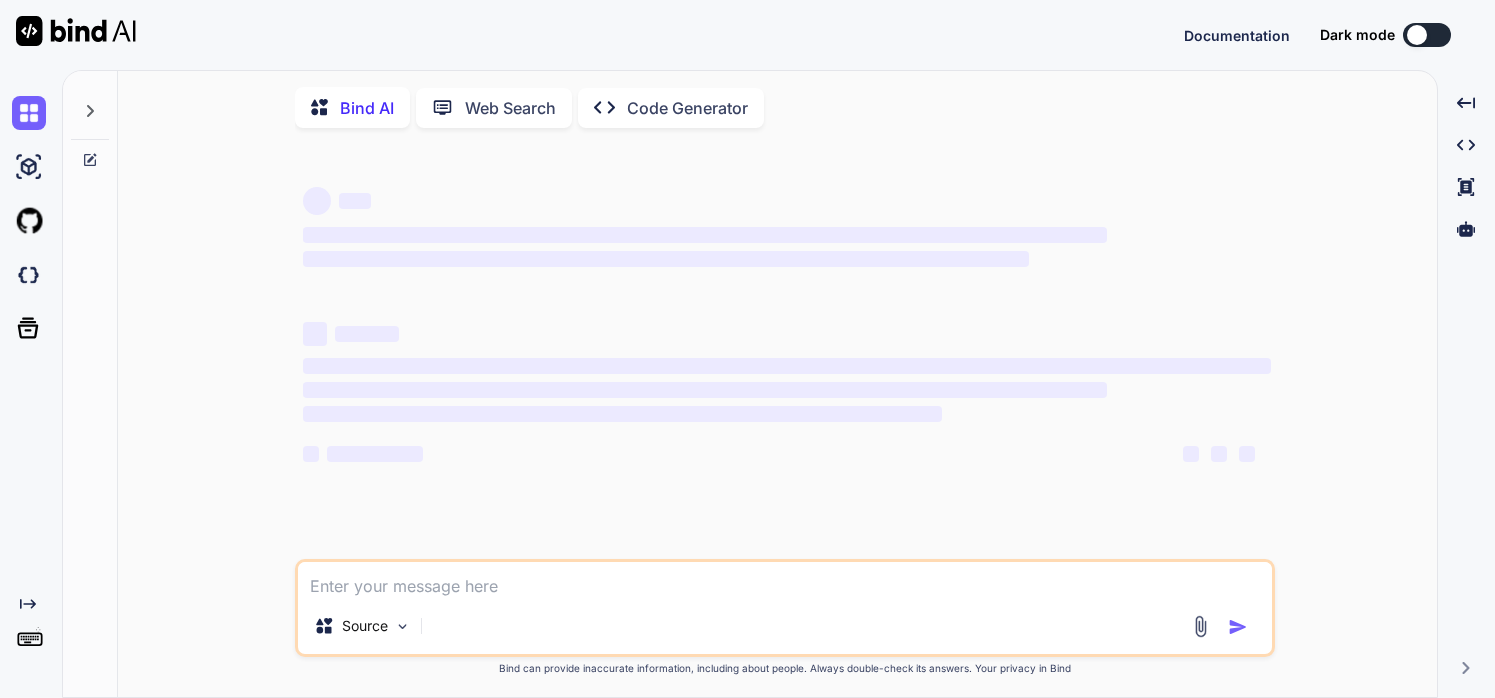 scroll, scrollTop: 0, scrollLeft: 0, axis: both 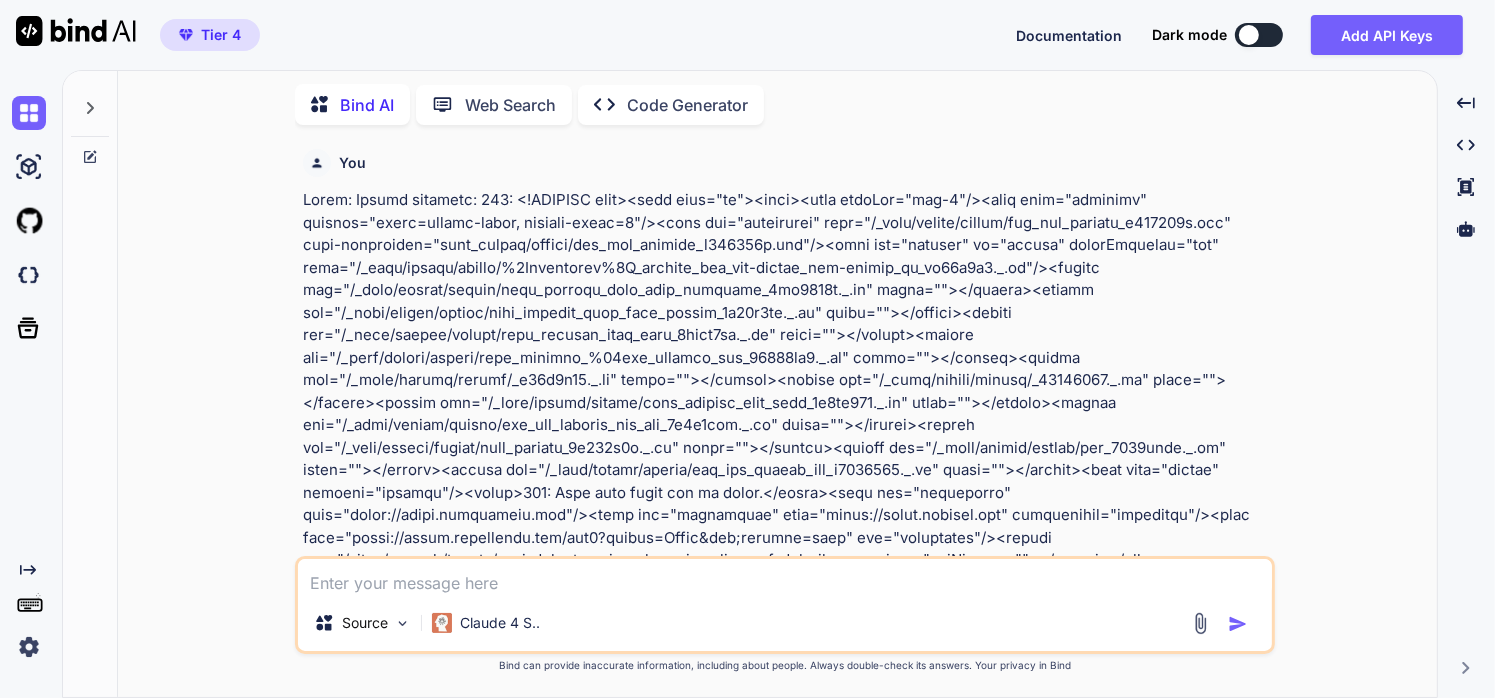 click 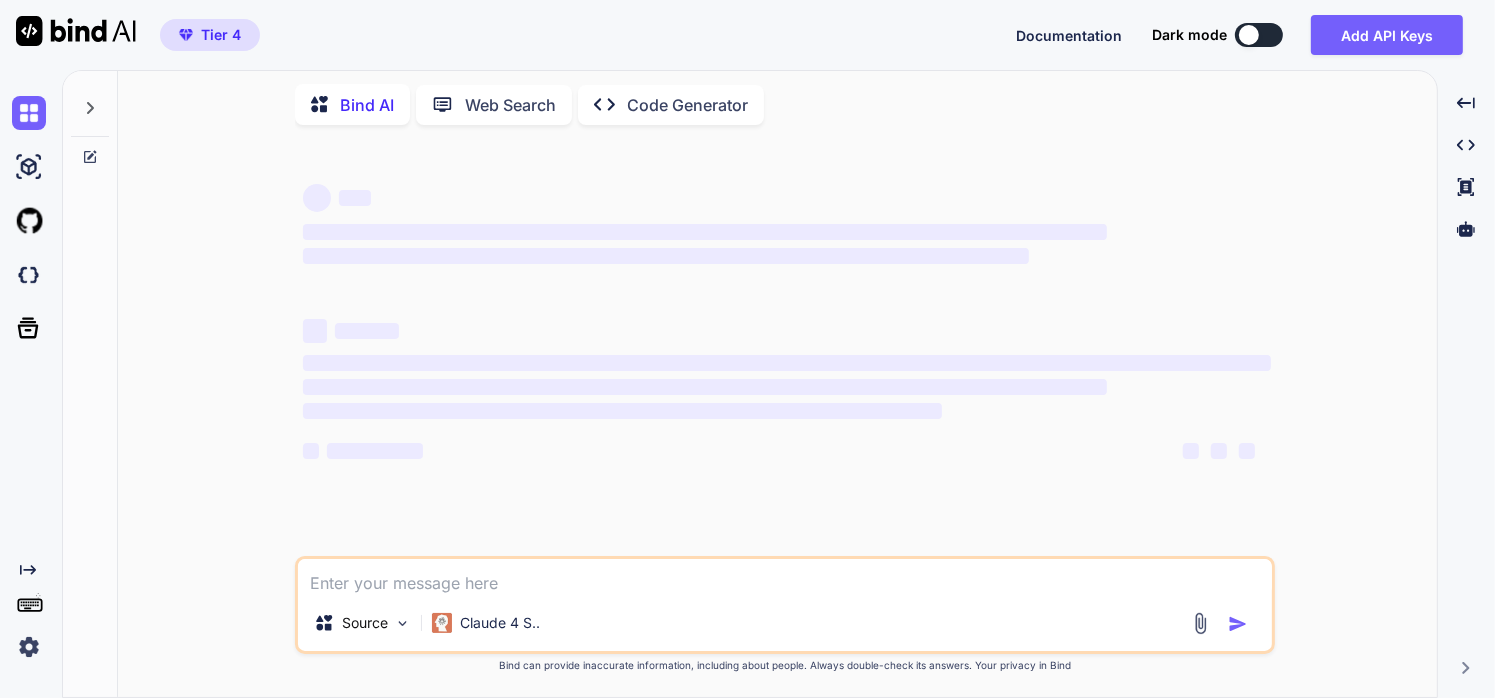 type on "x" 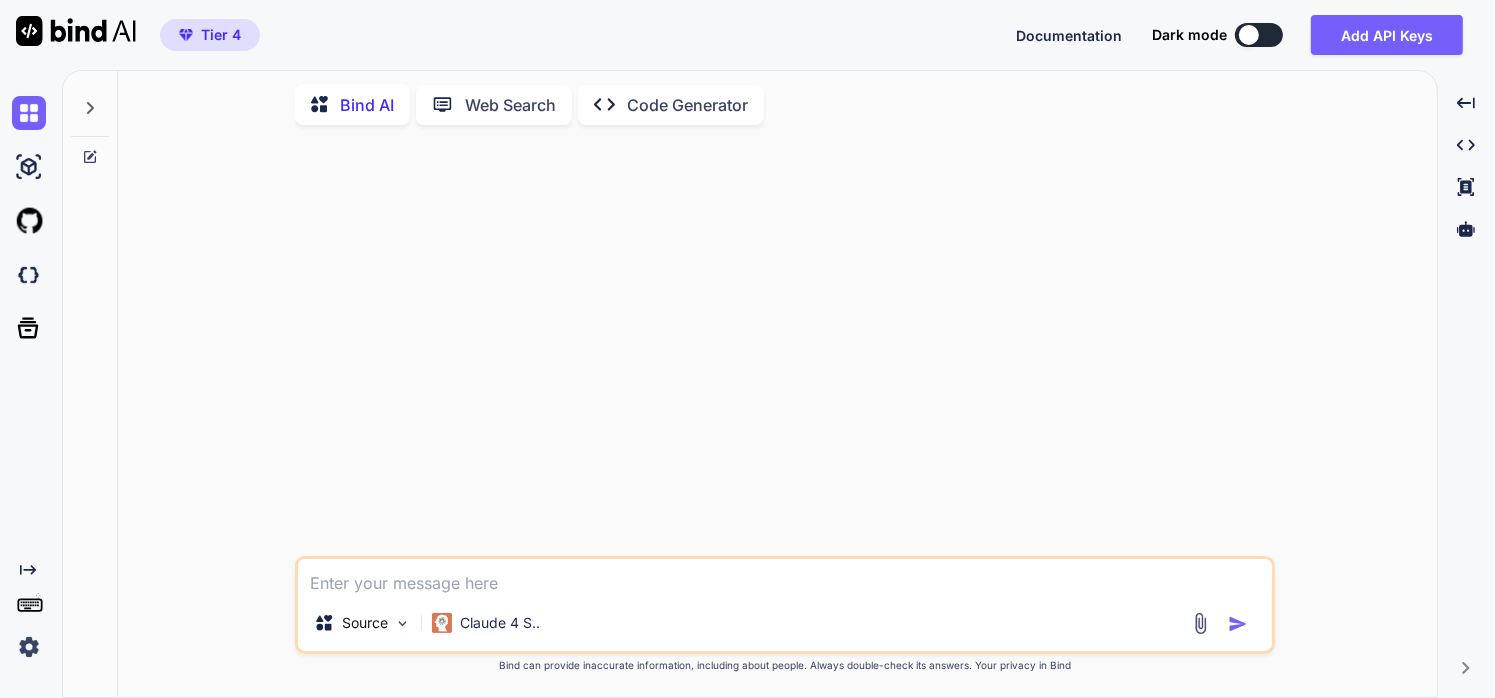 click at bounding box center [785, 577] 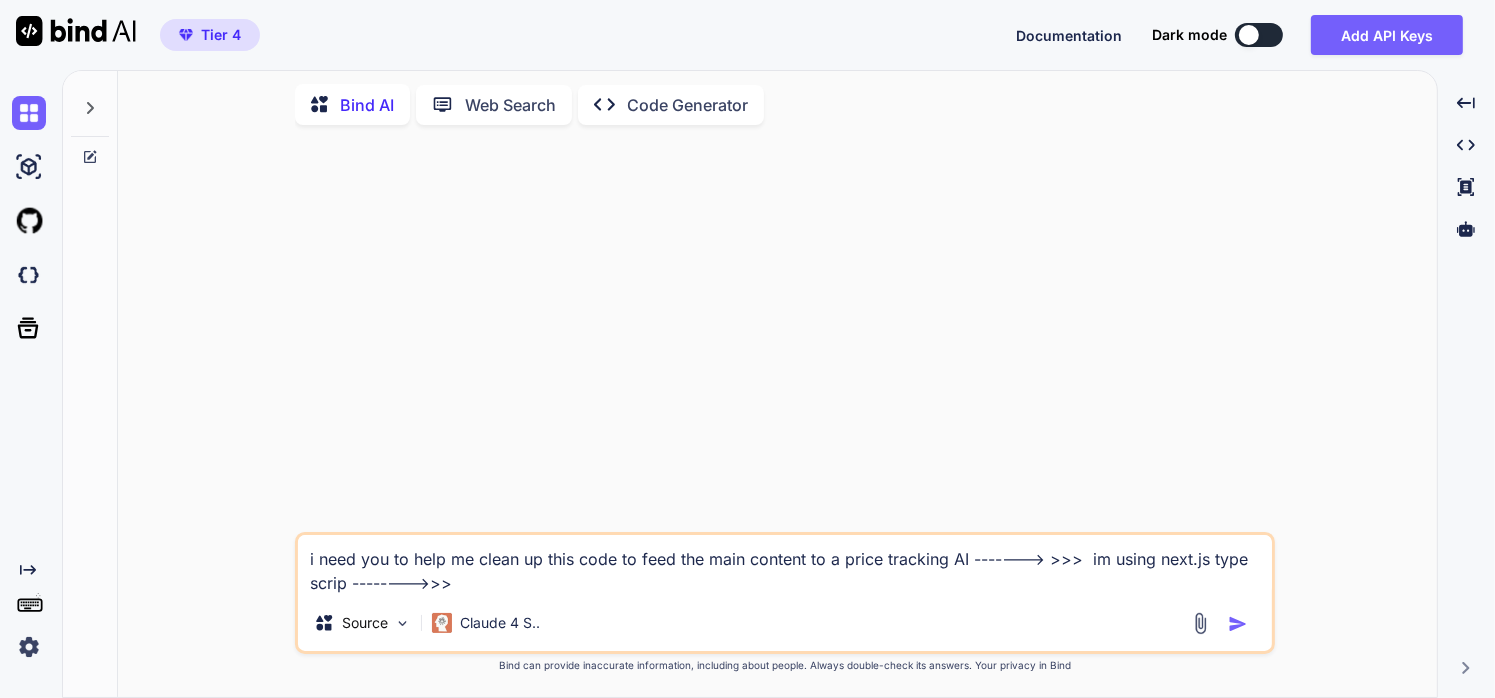 paste on "<!DOCTYPE html><html lang="en-us" class="a-ws a-js a-audio a-video a-canvas a-svg a-drag-drop a-geolocation a-history a-webworker a-autofocus a-input-placeholder a-textarea-placeholder a-local-storage a-gradients a-transform3d a-touch-scrolling a-text-shadow a-text-stroke a-box-shadow a-border-radius a-border-image a-opacity a-transform a-transition null" data-19ax5a9jf="dingo" data-aui-build-date="3.25.5-2025-07-30"> <!- sp:feature:head-start --> <head><script async="" src="https://images-na.ssl-images-amazon.com/images/I/216YVwoRFDL.js" crossorigin="anonymous"></script><script>var aPageStart = (new Date()).getTime();</script><meta charset="utf-8" /> <! sp:end-feature:head-start --> <! sp:feature:csm:head-open-part1 -->
<script type="text/javascript">var ue_t0=ue_t0||+new Date();</script>
<! sp:end-feature:csm:head-open-part1 --> <! sp:feature:cs-optimization -->
<meta http-equiv="x-dns-prefetch-control" content="on">
<link rel="dns-prefetch" href="https://images-na.ssl-images-amazon.com">
<link rel..." 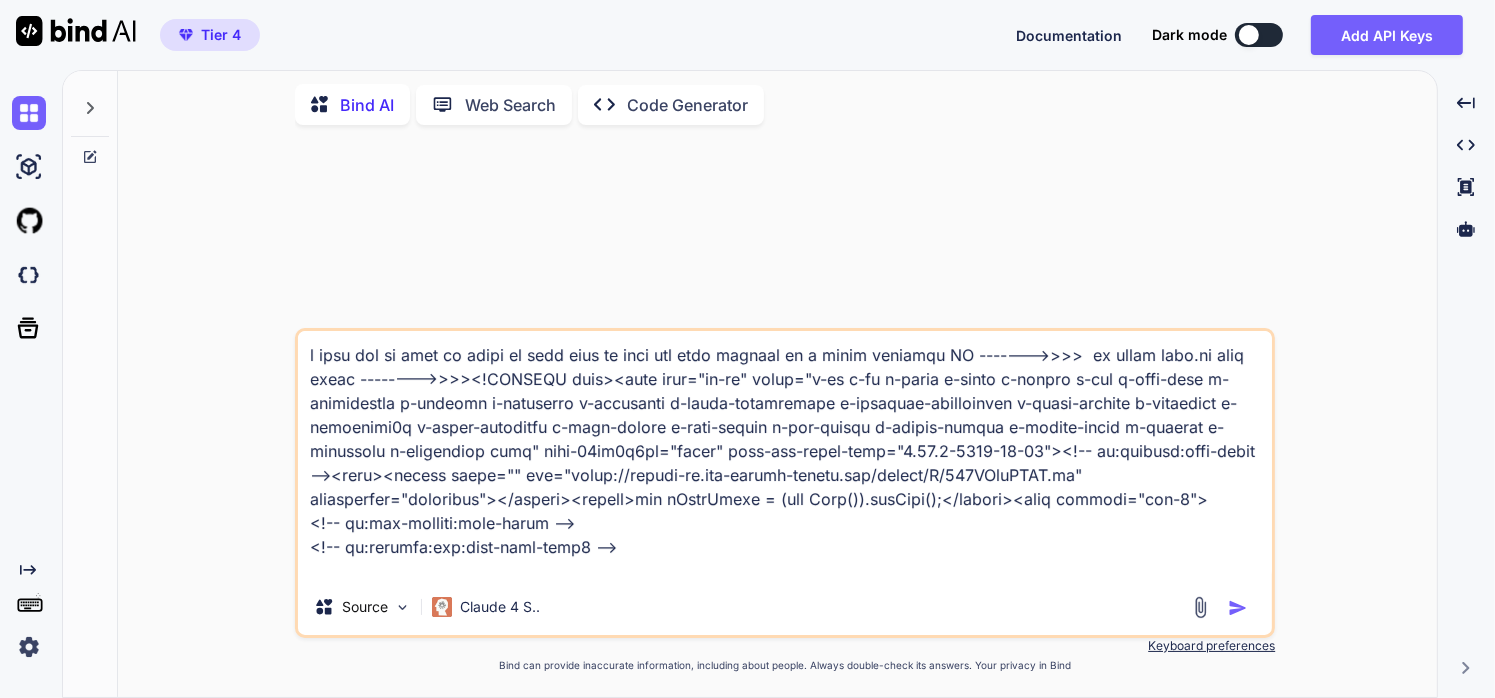 scroll, scrollTop: 193010, scrollLeft: 0, axis: vertical 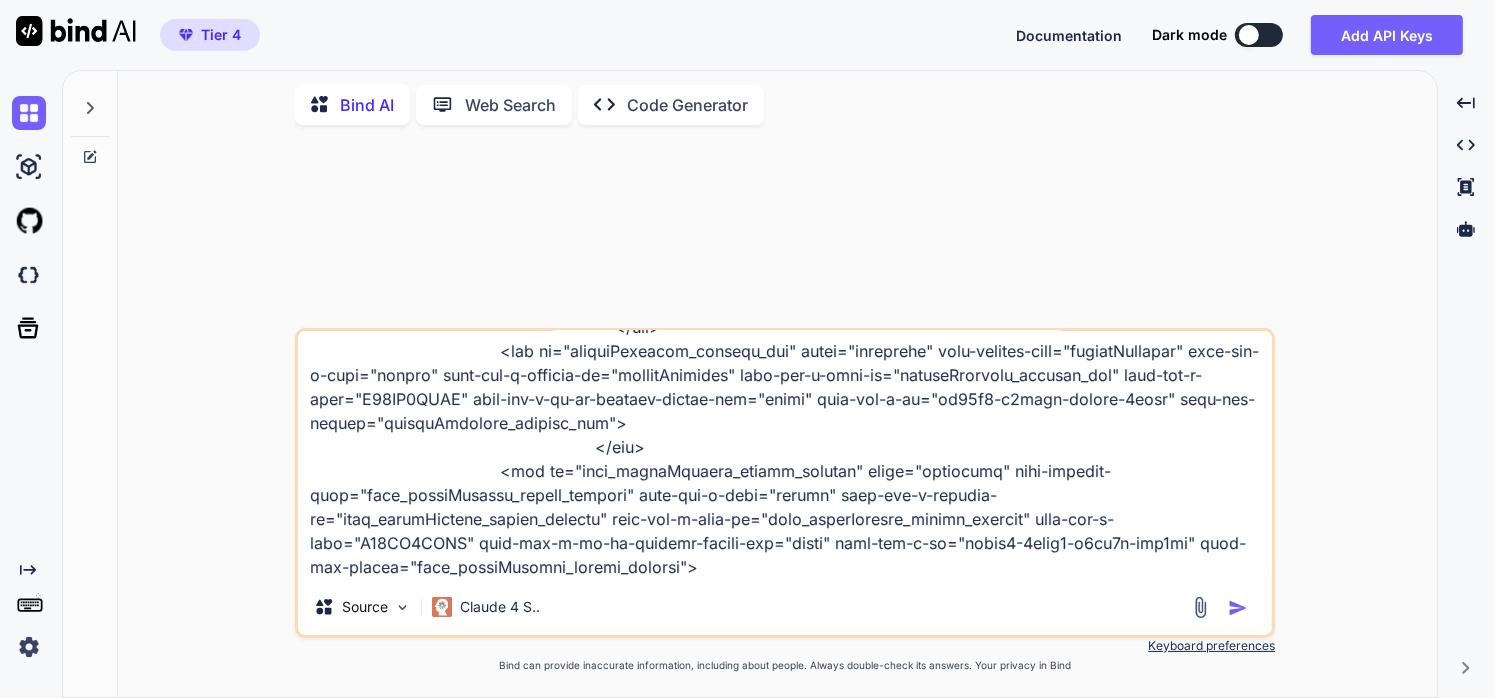 type on "{html lang="en-us" class="a-ws a-js a-audio a-video a-canvas a-svg a-drag-drop a-geolocation a-history a-webworker a-autofocus a-input-placeholder a-textarea-placeholder a-local-storage a-gradients a-transform3d a-touch-scrolling a-text-shadow a-text-stroke a-box-shadow a-border-radius a-border-image a-opacity a-transform a-transition null" data-19ax5a9jf="dingo" data-aui-build-date="3.25.5-2025-07-30">
<!-- sp:feature:head-start -->
<html>
<script async="" src="https://images-na.ssl-images-amazon.com/images/I/216YVwoRFDL.js" crossorigin="anonymous"></script>
<script>var aPageStart = (new Date()).getTime();</script>
<meta charset="utf-8"/>
<!-- sp:end-feature:head-start -->
<!-- sp:feature:csm:head-open-part1 -->
<script type="text/javascript">var ue_t0=ue_t0||+new Date();</script>
<!-- sp:end-feature:csm:head-open-part1 -->
<!-- sp:feature:cs-optimization ..." 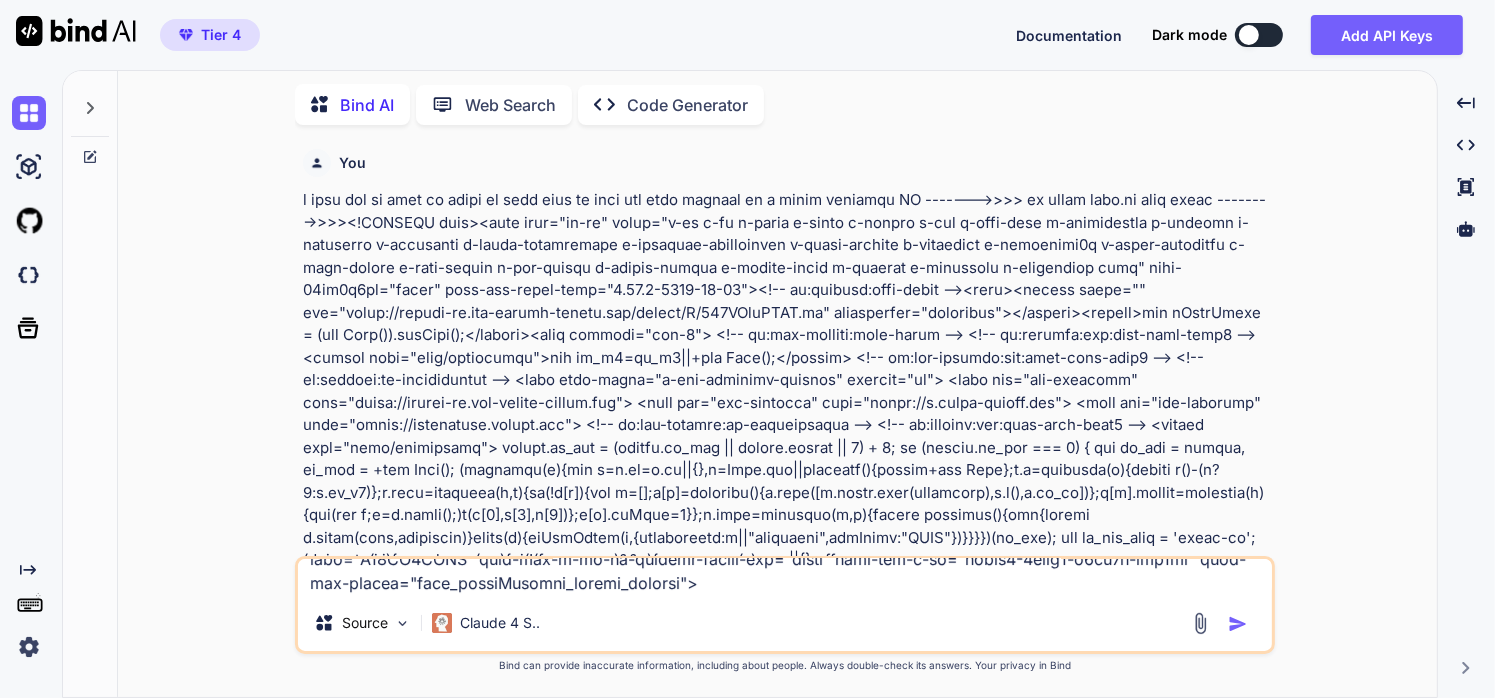 scroll, scrollTop: 0, scrollLeft: 0, axis: both 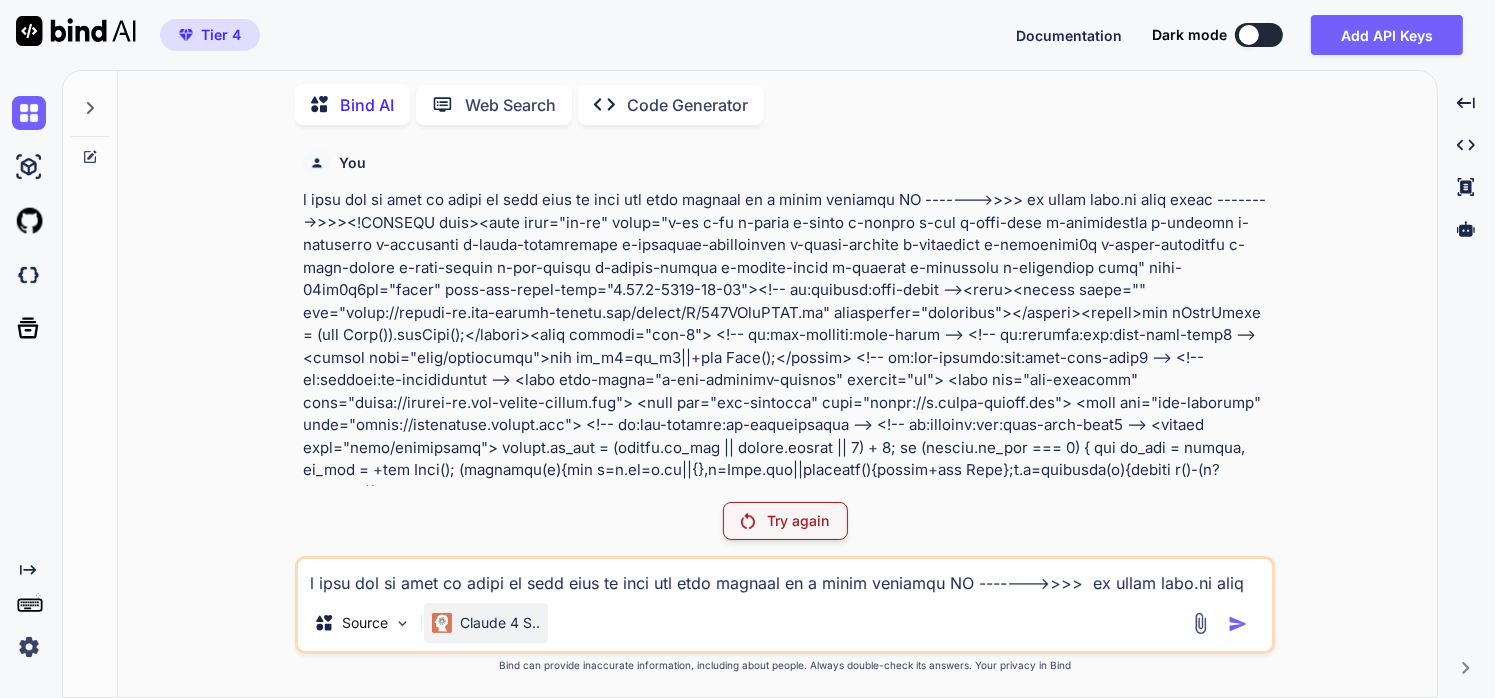 click on "Claude 4 S.." at bounding box center (500, 623) 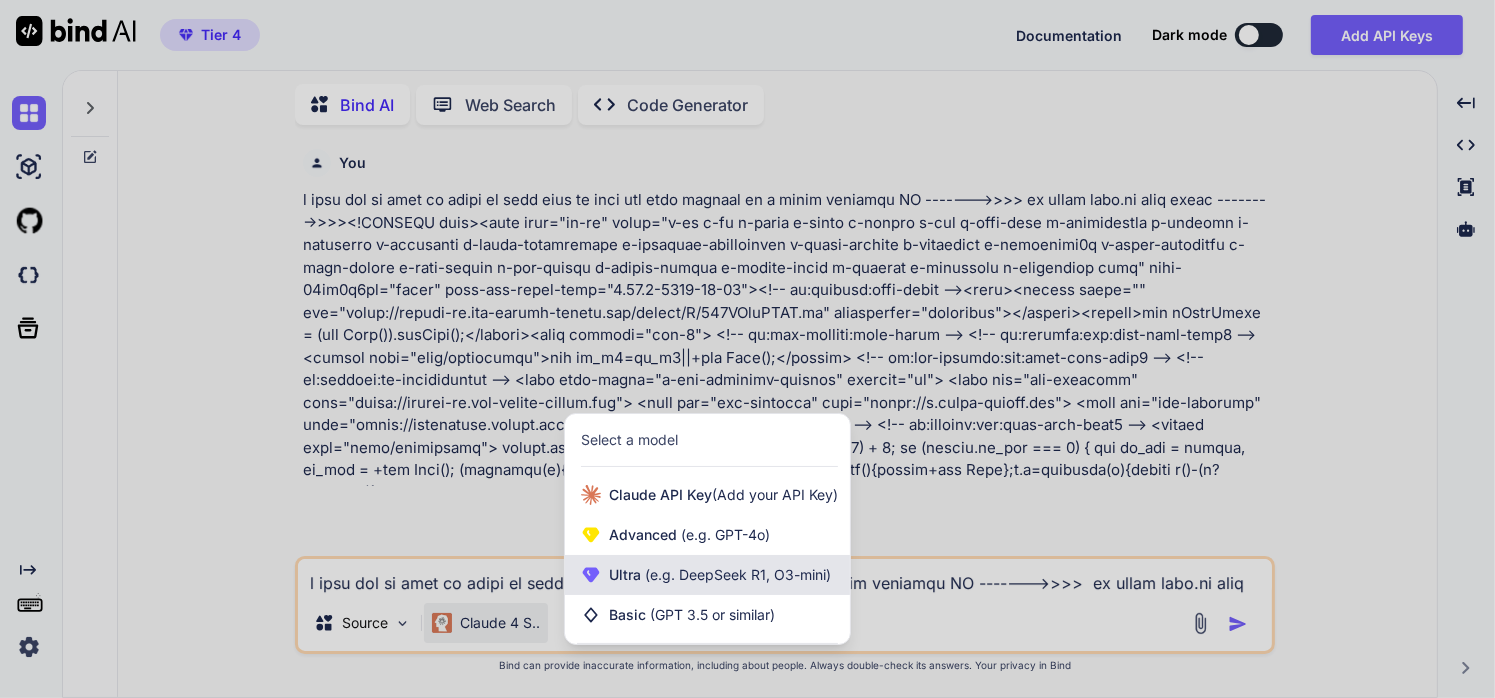 click on "(e.g. DeepSeek R1, O3-mini)" at bounding box center (736, 574) 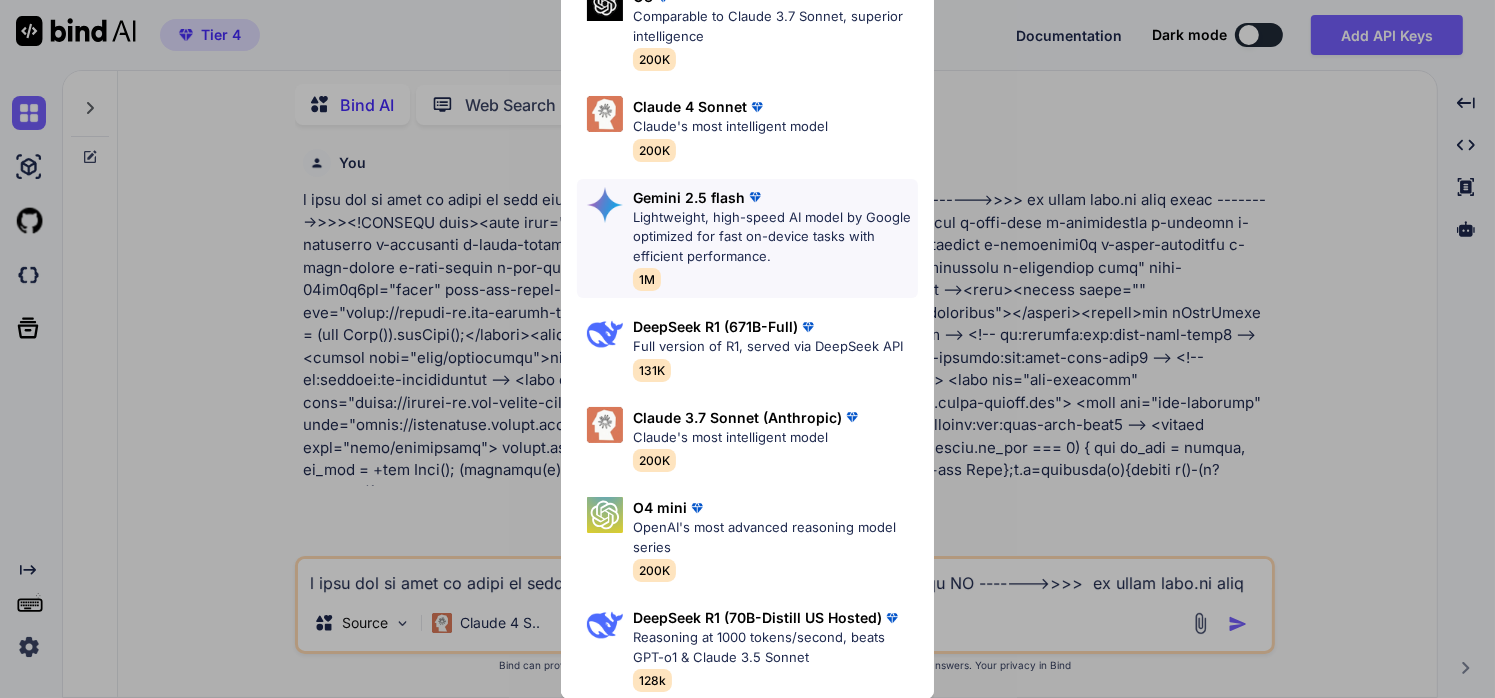 scroll, scrollTop: 0, scrollLeft: 0, axis: both 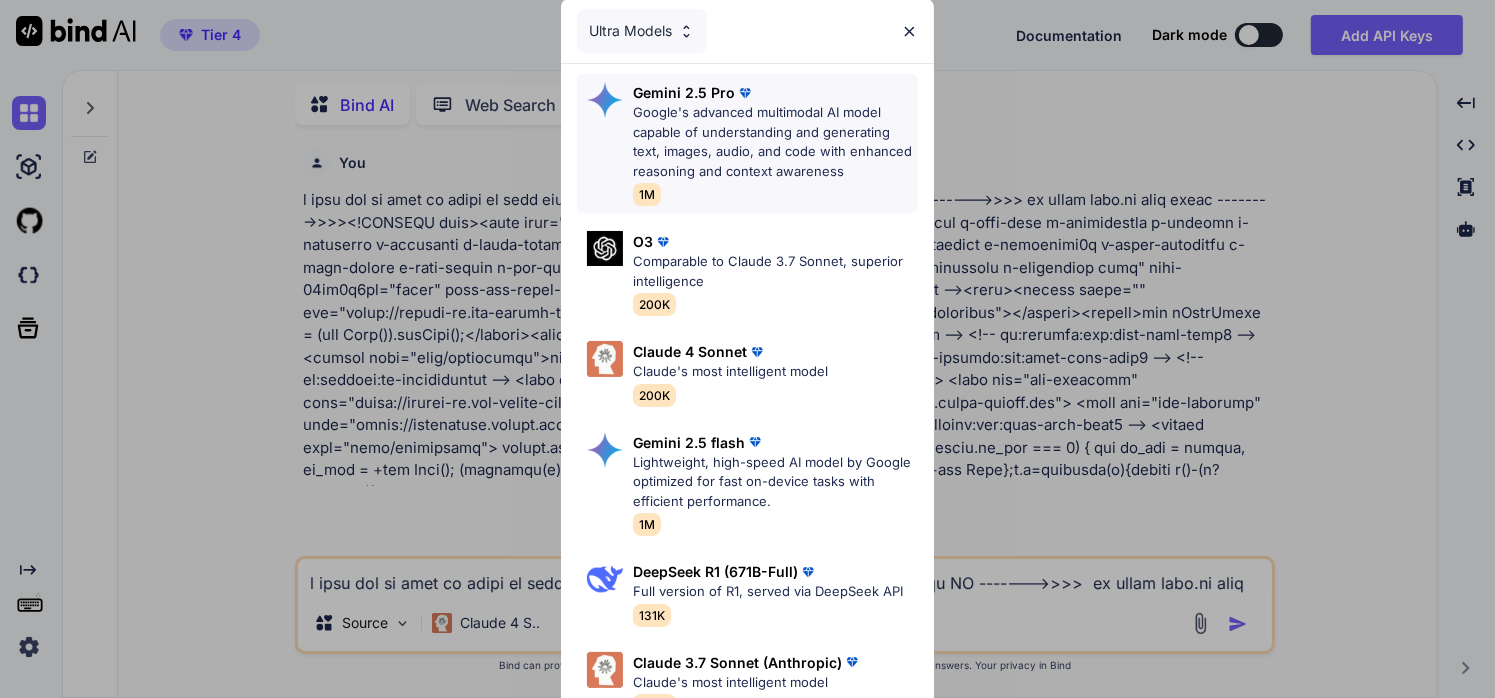 click on "Google's advanced multimodal AI model capable of understanding and generating text, images, audio, and code with enhanced reasoning and context awareness" at bounding box center (776, 142) 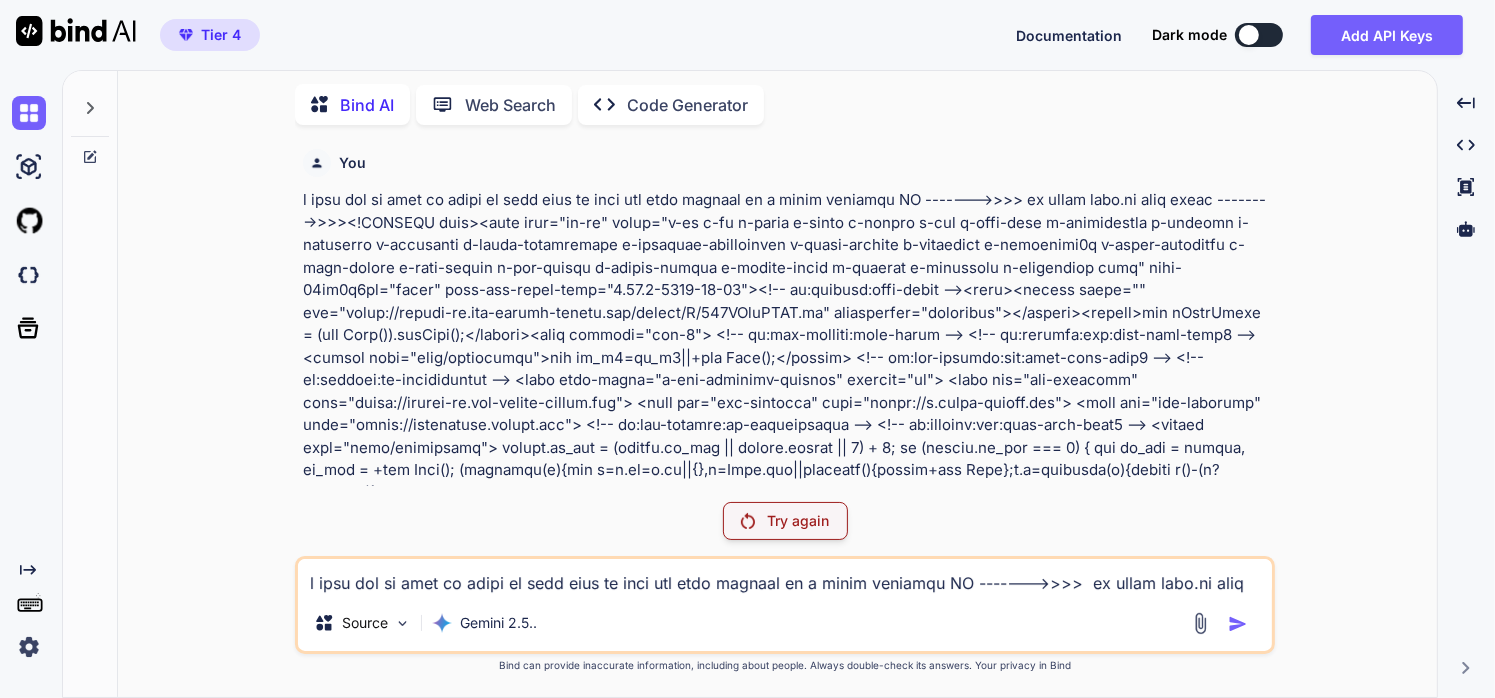 click on "Try again" at bounding box center [798, 521] 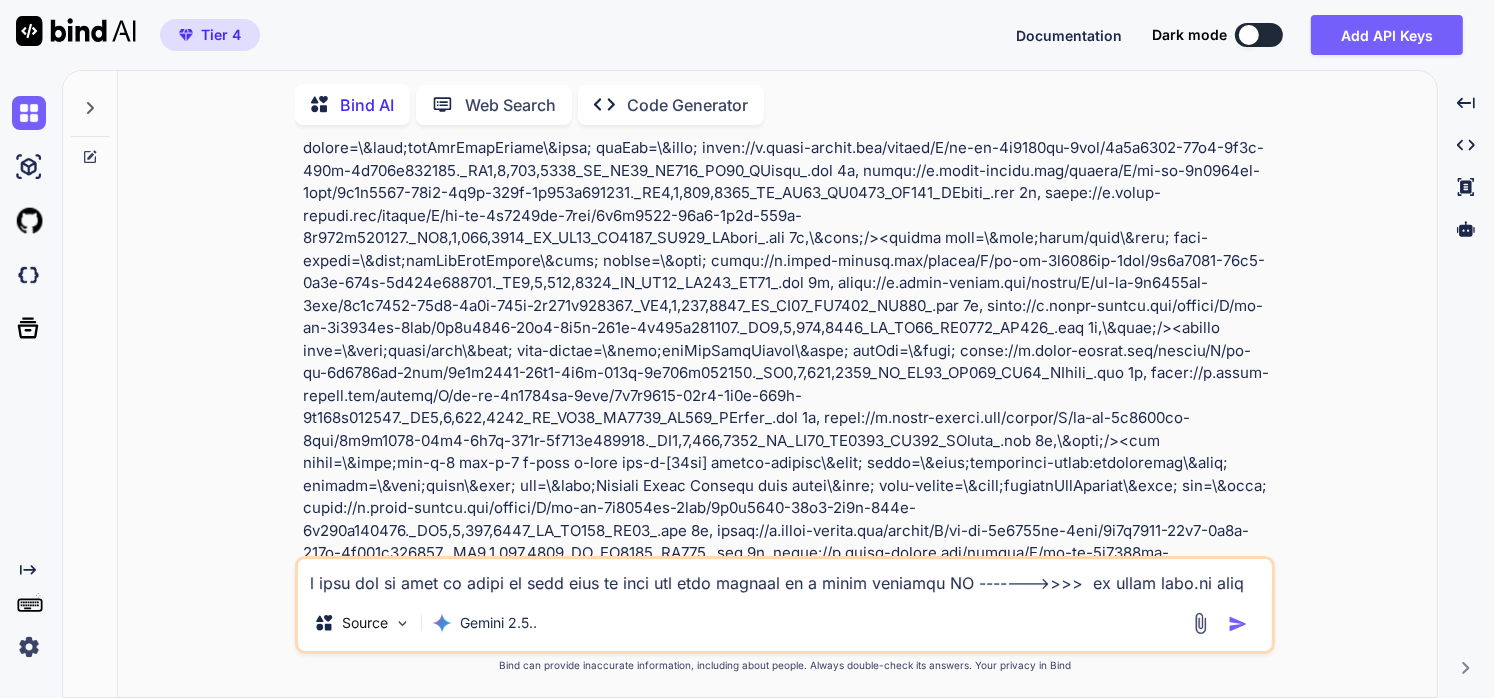 scroll, scrollTop: 43434, scrollLeft: 0, axis: vertical 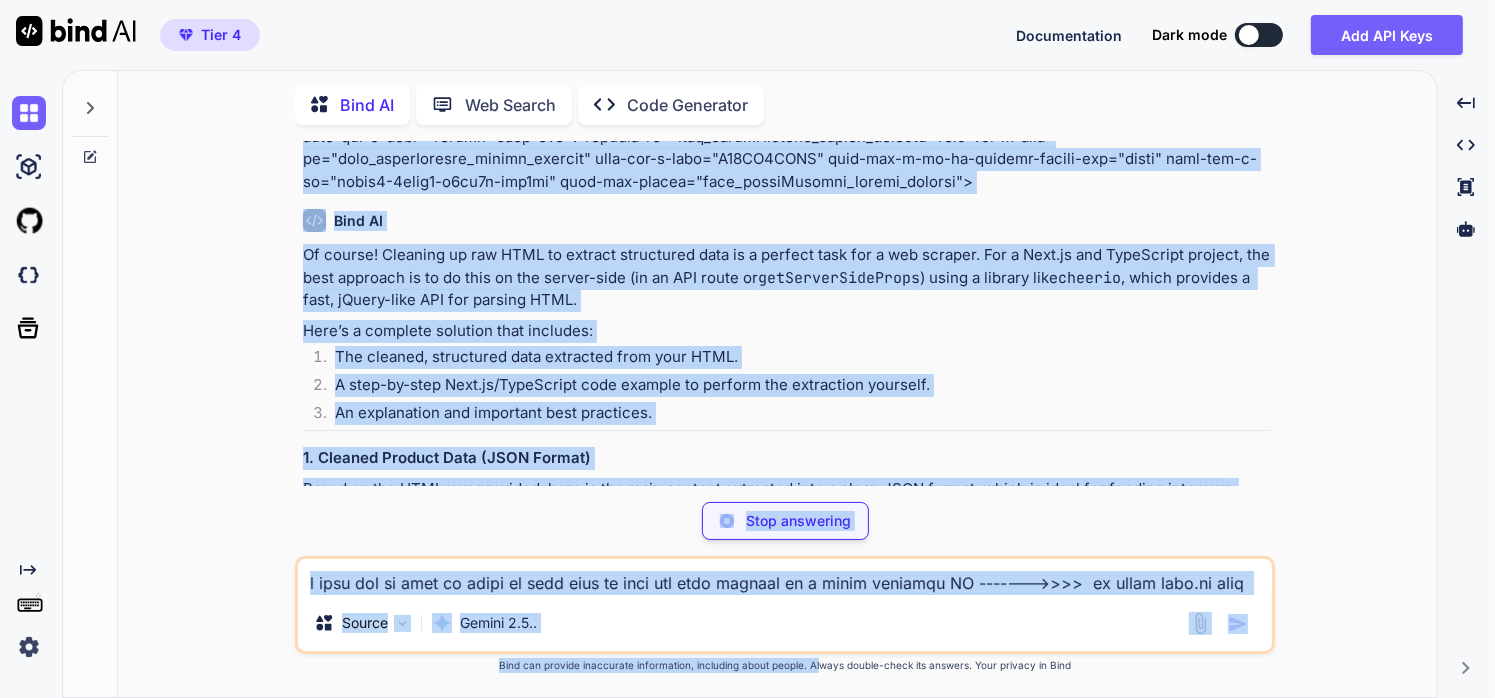 drag, startPoint x: 805, startPoint y: 502, endPoint x: 820, endPoint y: 686, distance: 184.6104 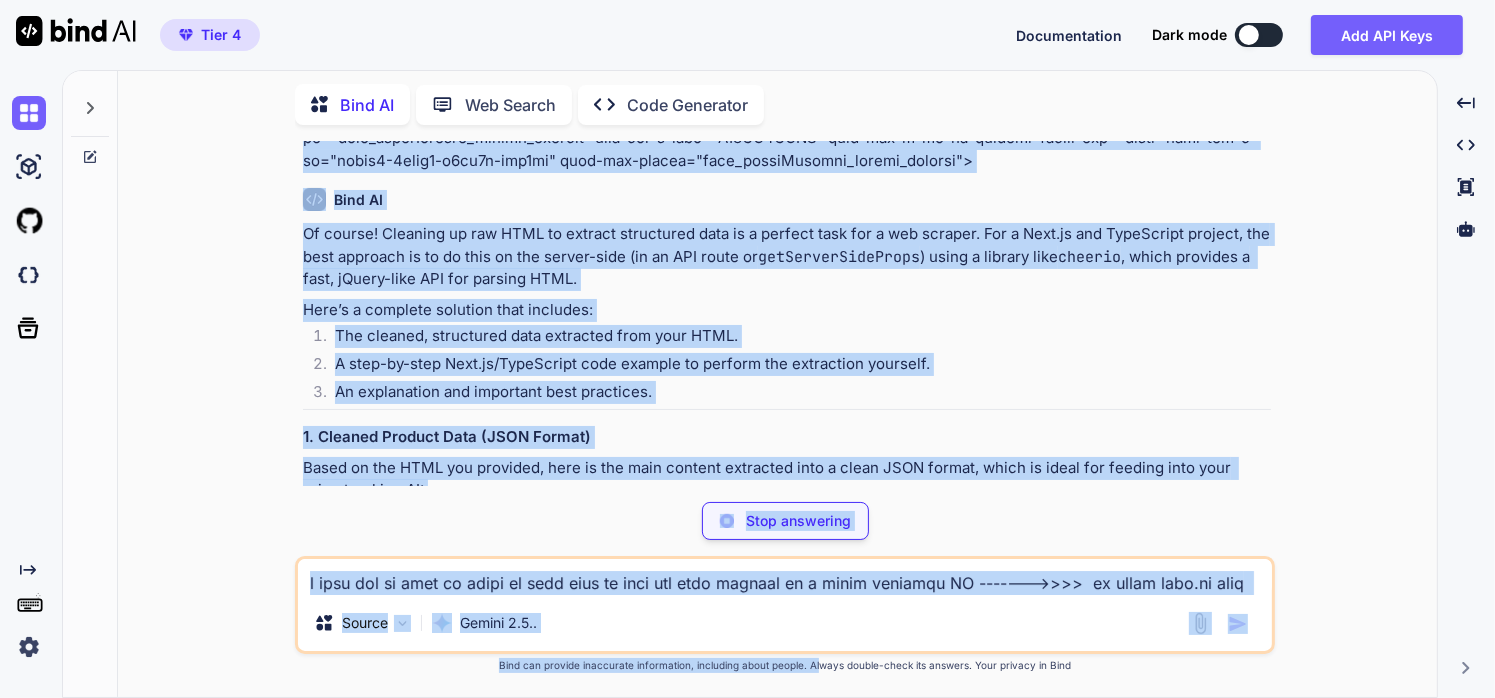 click on "A step-by-step Next.js/TypeScript code example to perform the extraction yourself." at bounding box center [795, 367] 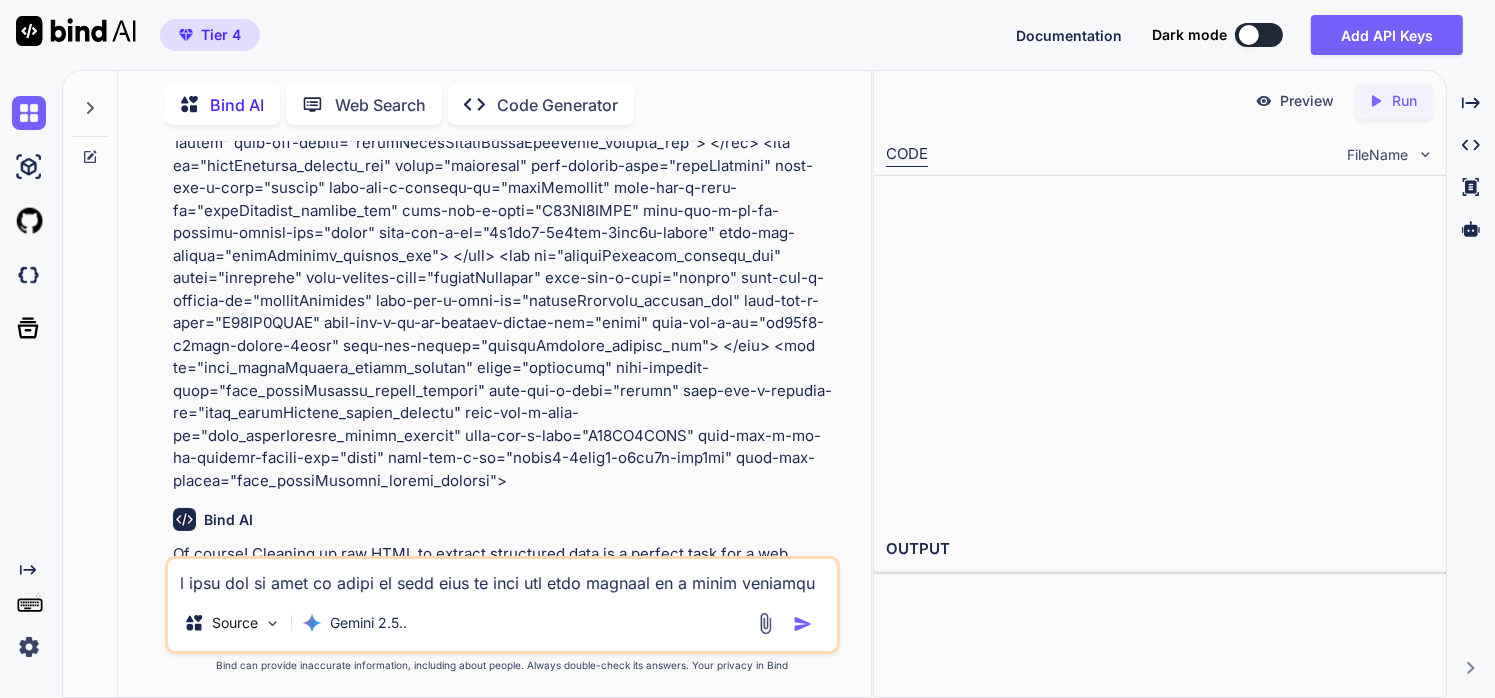 scroll, scrollTop: 141498, scrollLeft: 0, axis: vertical 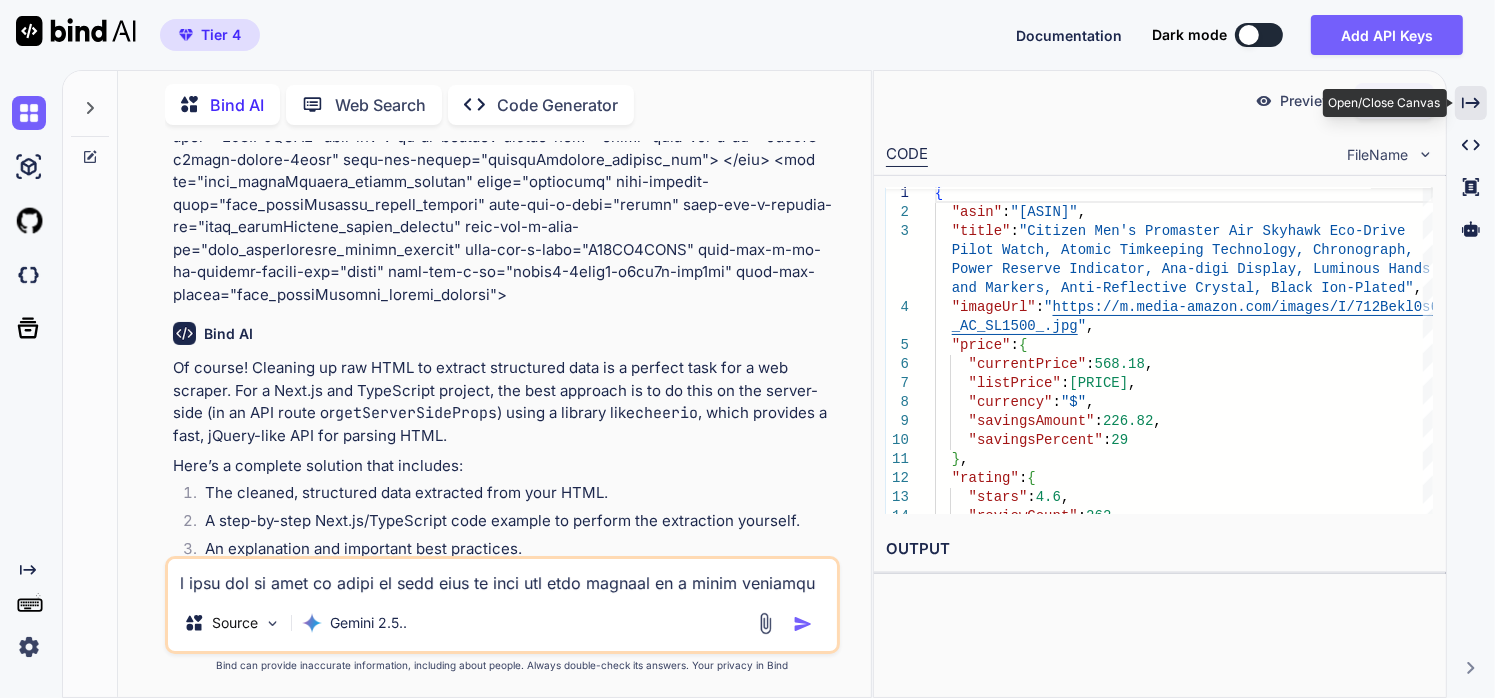 click on "Created with Pixso." at bounding box center [1471, 103] 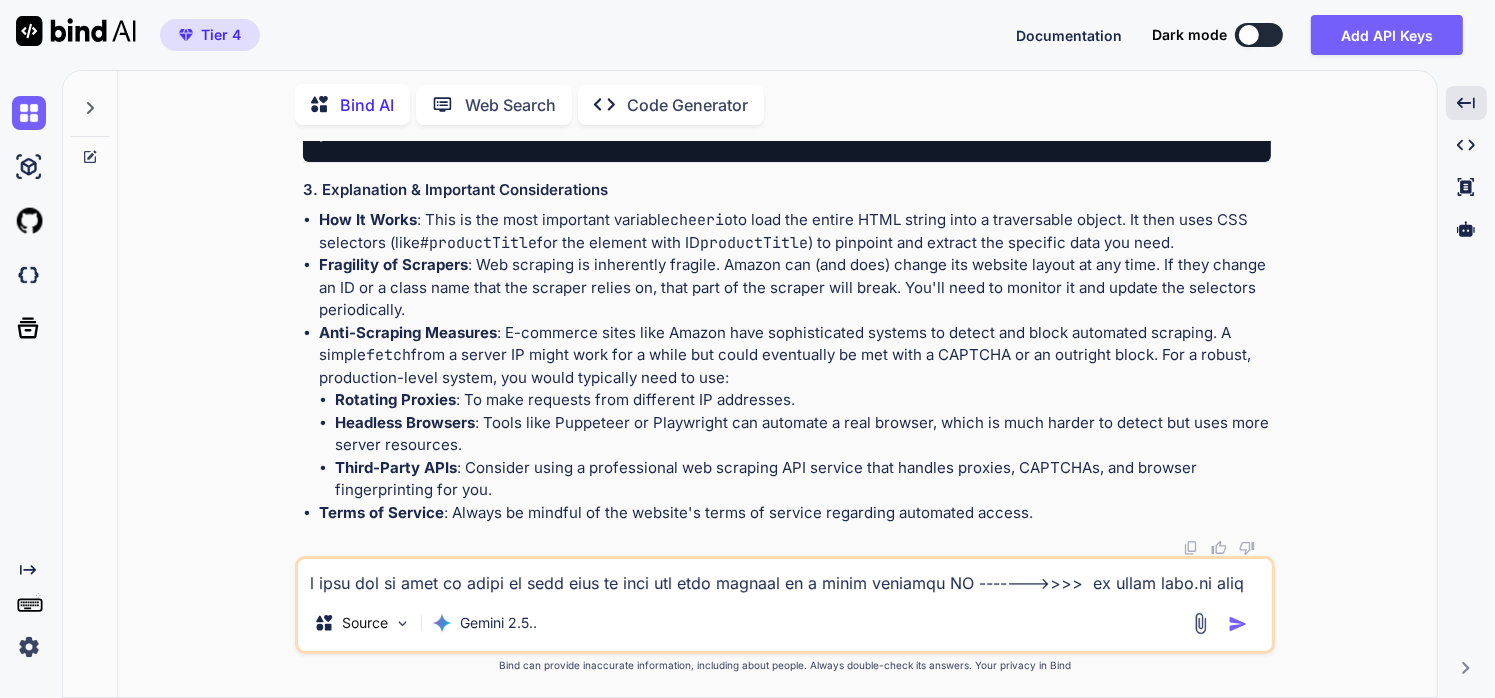 scroll, scrollTop: 100021, scrollLeft: 0, axis: vertical 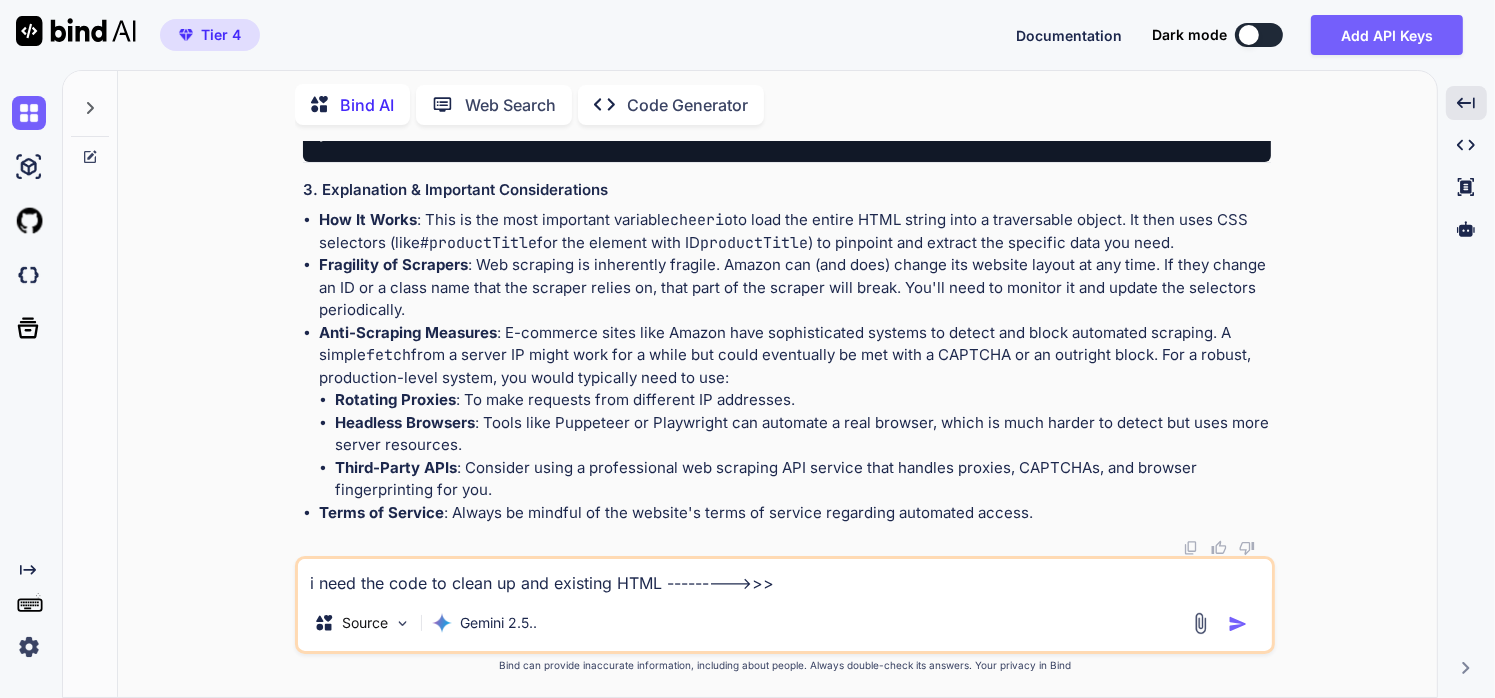 paste on "<!DOCTYPE html><html lang="en-us" class="a-ws a-js a-audio a-video a-canvas a-svg a-drag-drop a-geolocation a-history a-webworker a-autofocus a-input-placeholder a-textarea-placeholder a-local-storage a-gradients a-transform3d a-touch-scrolling a-text-shadow a-text-stroke a-box-shadow a-border-radius a-border-image a-opacity a-transform a-transition null" data-19ax5a9jf="dingo" data-aui-build-date="3.25.5-2025-07-30"> <!- sp:feature:head-start --> <head><script async="" src="https://images-na.ssl-images-amazon.com/images/I/216YVwoRFDL.js" crossorigin="anonymous"></script><script>var aPageStart = (new Date()).getTime();</script><meta charset="utf-8" /> <! sp:end-feature:head-start --> <! sp:feature:csm:head-open-part1 -->
<script type="text/javascript">var ue_t0=ue_t0||+new Date();</script>
<! sp:end-feature:csm:head-open-part1 --> <! sp:feature:cs-optimization -->
<meta http-equiv="x-dns-prefetch-control" content="on">
<link rel="dns-prefetch" href="https://images-na.ssl-images-amazon.com">
<link rel..." 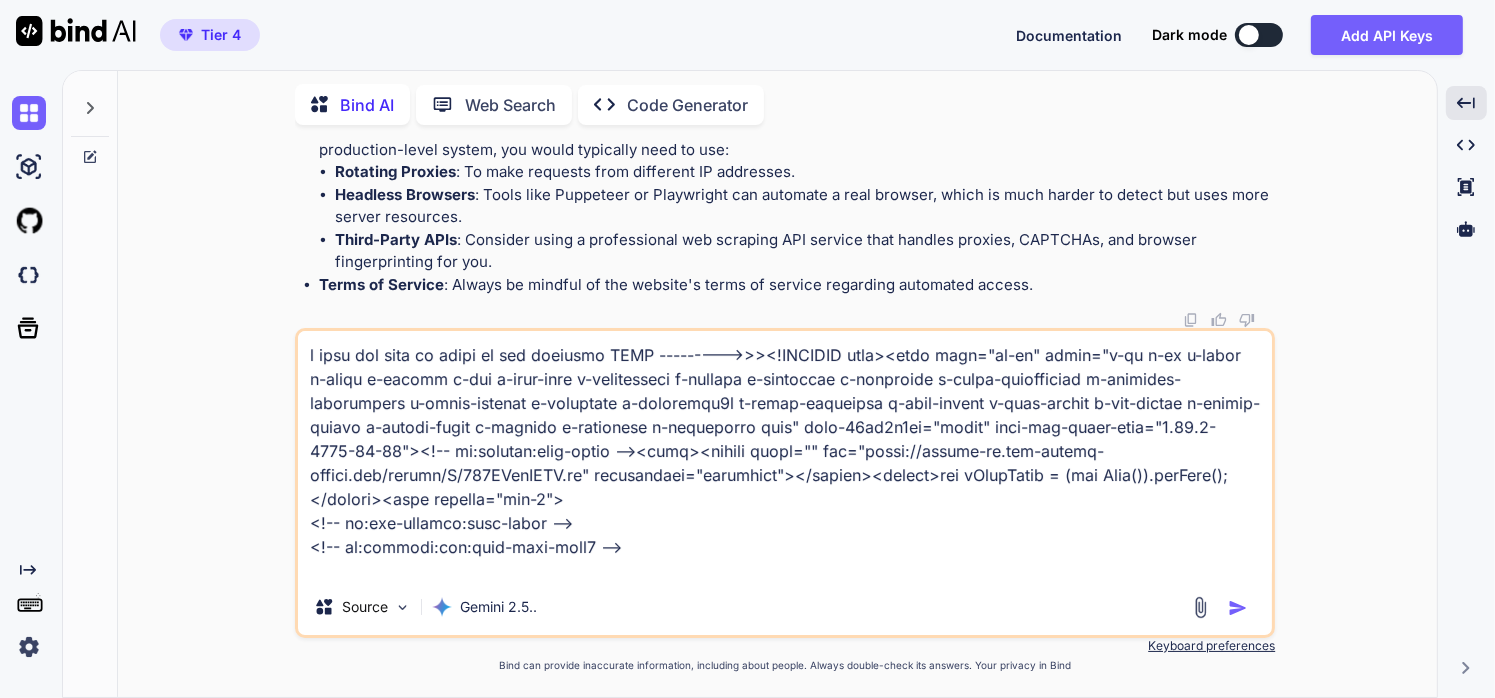 scroll, scrollTop: 193010, scrollLeft: 0, axis: vertical 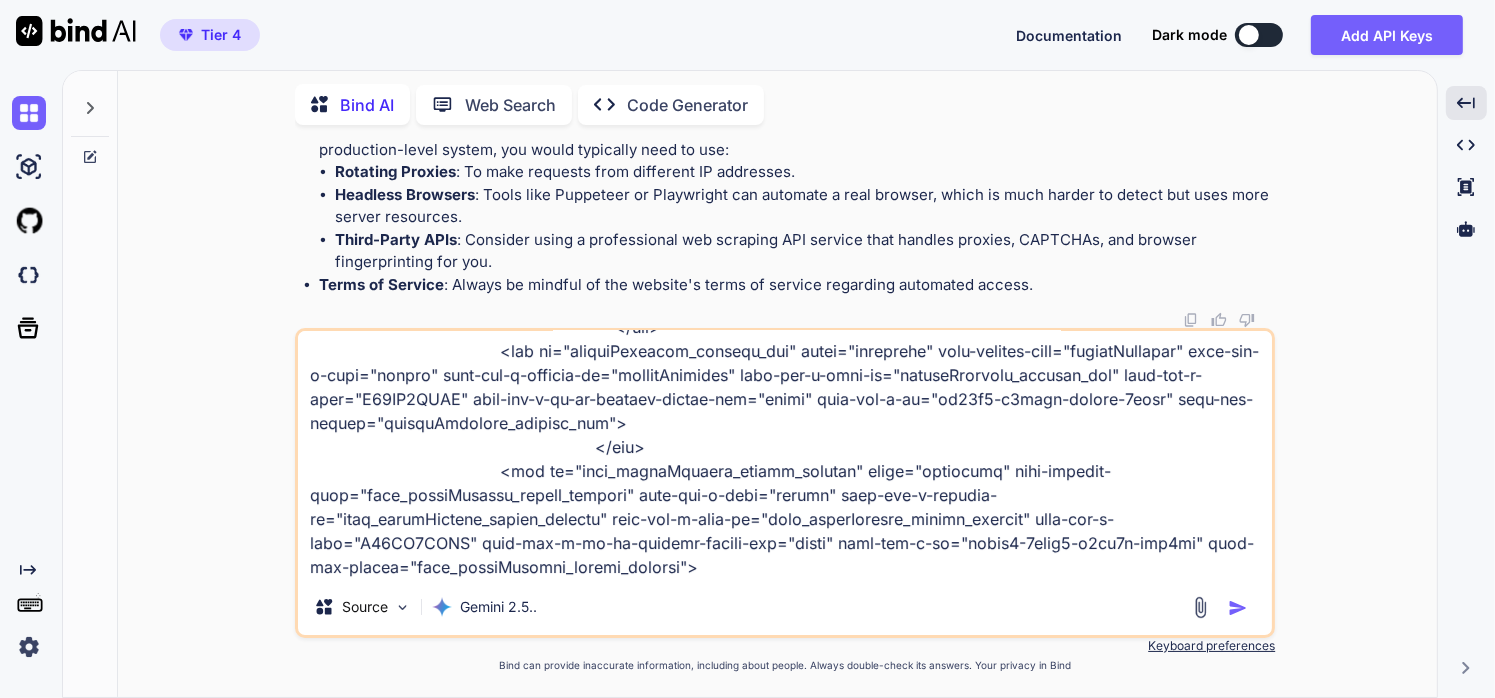 type on "<!DOCTYPE html><html lang="en-us" class="a-ws a-js a-audio a-video a-canvas a-svg a-drag-drop a-geolocation a-history a-webworker a-autofocus a-input-placeholder a-textarea-placeholder a-local-storage a-gradients a-transform3d a-touch-scrolling a-text-shadow a-text-stroke a-box-shadow a-border-radius a-border-image a-opacity a-transform a-transition null" data-19ax5a9jf="dingo" data-aui-build-date="3.25.5-2025-07-30"><! -- sp:feature:head-start --><head><script async="" src="https://images-na.ssl-images-amazon.com/images/I/216YVwoRFDL.js" crossorigin="anonymous"></script><script>var aPageStart = (new Date()).getTime();</script><meta charset="utf-8"/>
<! -- sp:end-feature:head-start --/>
<! -- sp:feature:csm:head-open-part1 --/>
<script type="text/javascript">var ue_t0=ue_t0||+new Date();</script>
<! -- sp:end-feature:csm:head-open-part1 --/>
<! -- sp:feature:cs-optimization --/>
<meta http-equiv="x-dns-prefetch-control" content="on"/>
<link rel="dns-prefetch"..." 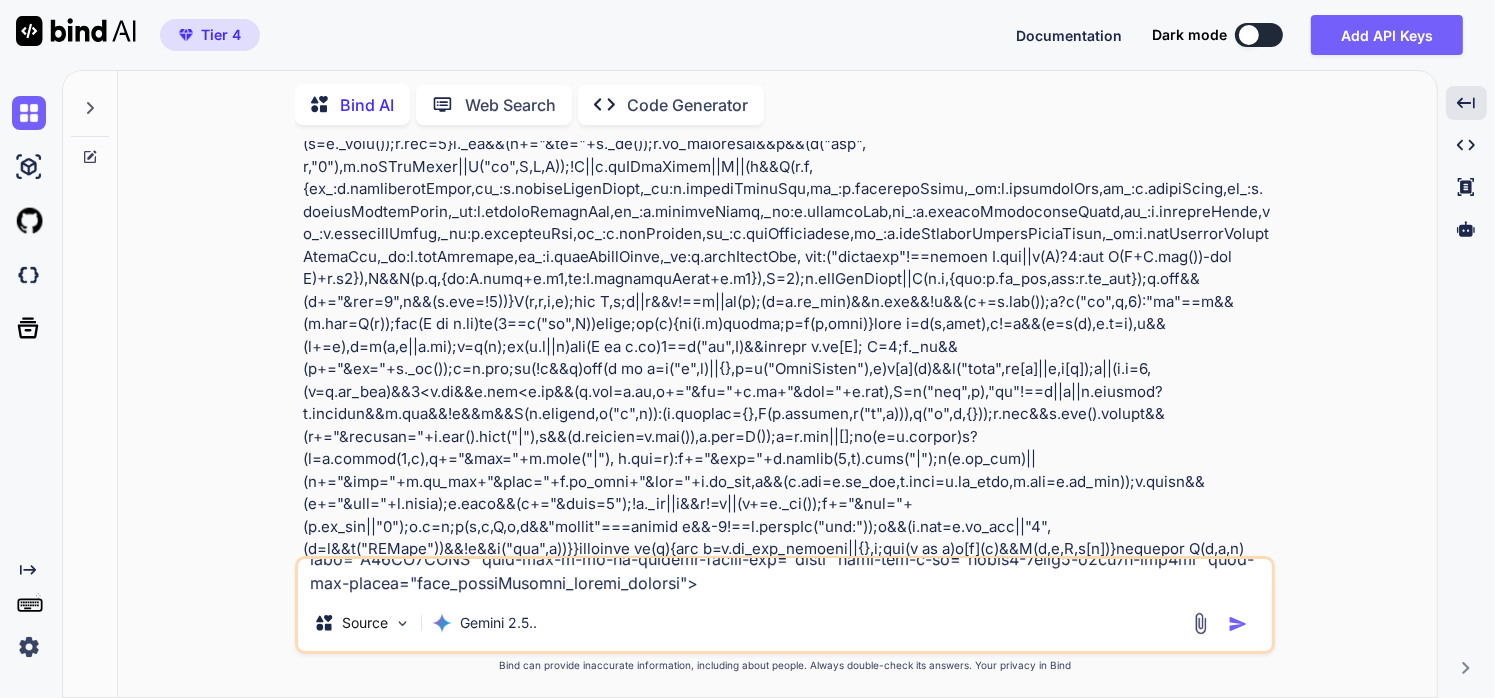 scroll, scrollTop: 0, scrollLeft: 0, axis: both 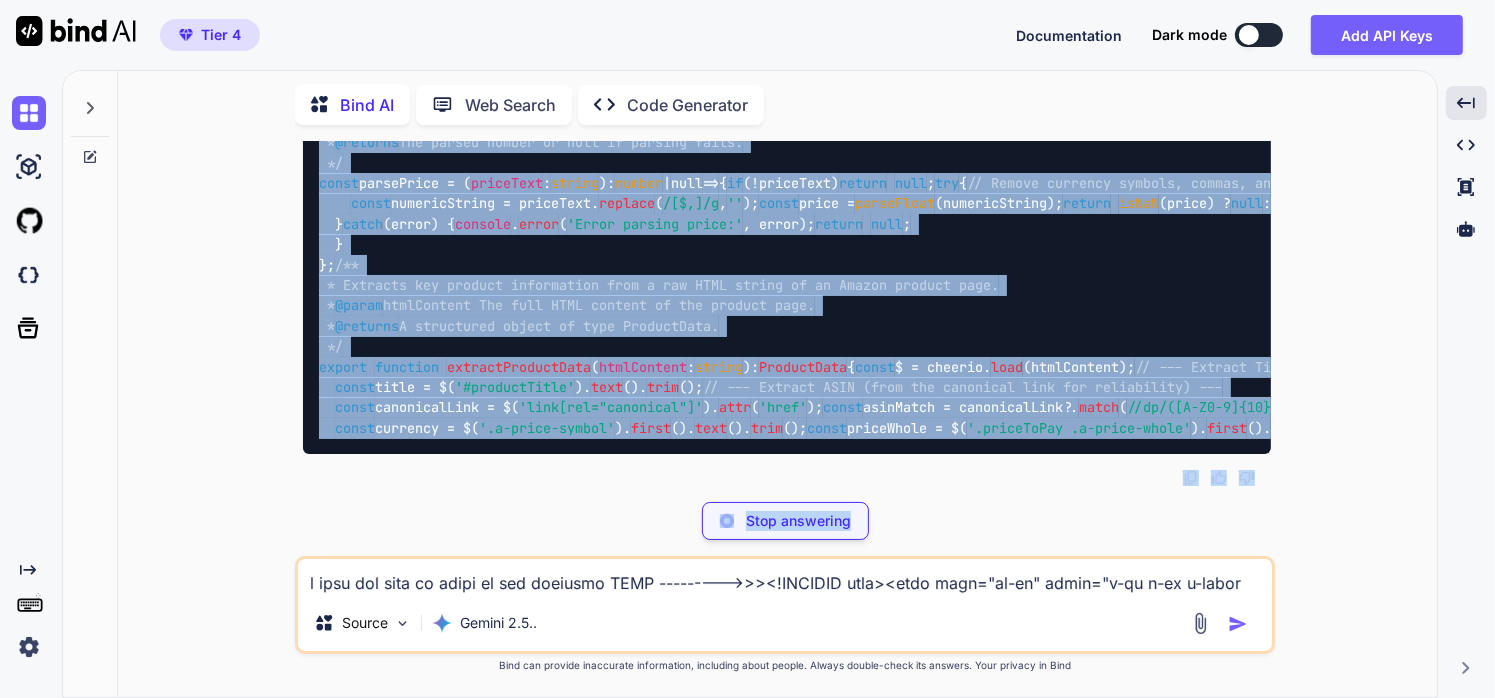drag, startPoint x: 1008, startPoint y: 457, endPoint x: 1006, endPoint y: 575, distance: 118.016945 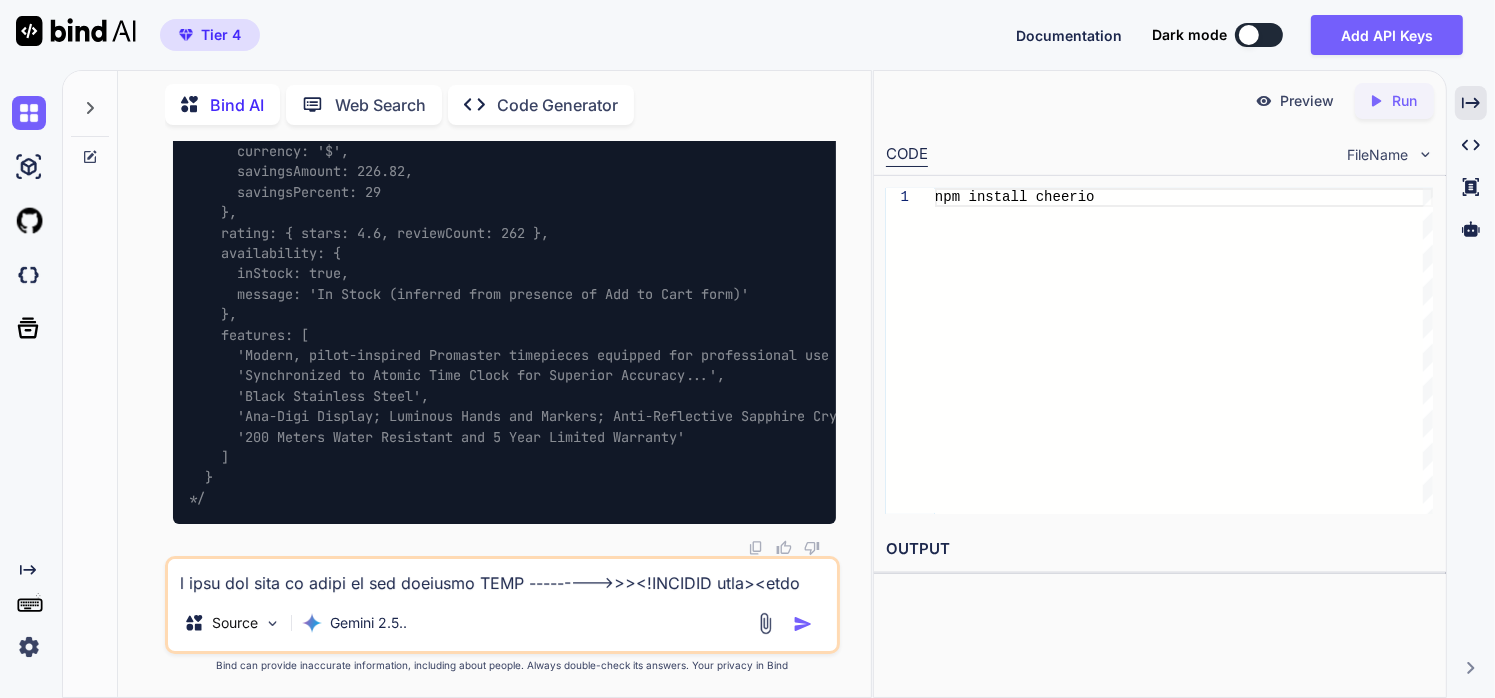 scroll, scrollTop: 290519, scrollLeft: 0, axis: vertical 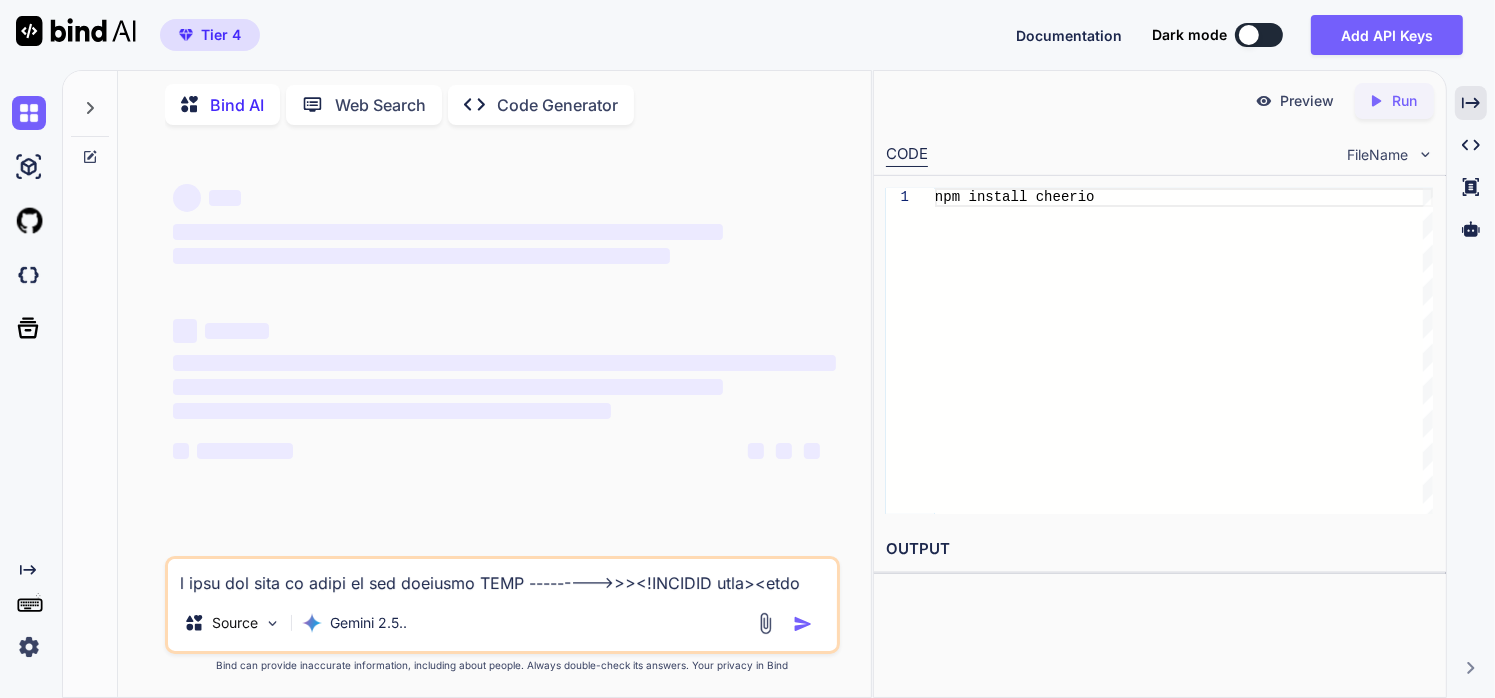 click at bounding box center [503, 577] 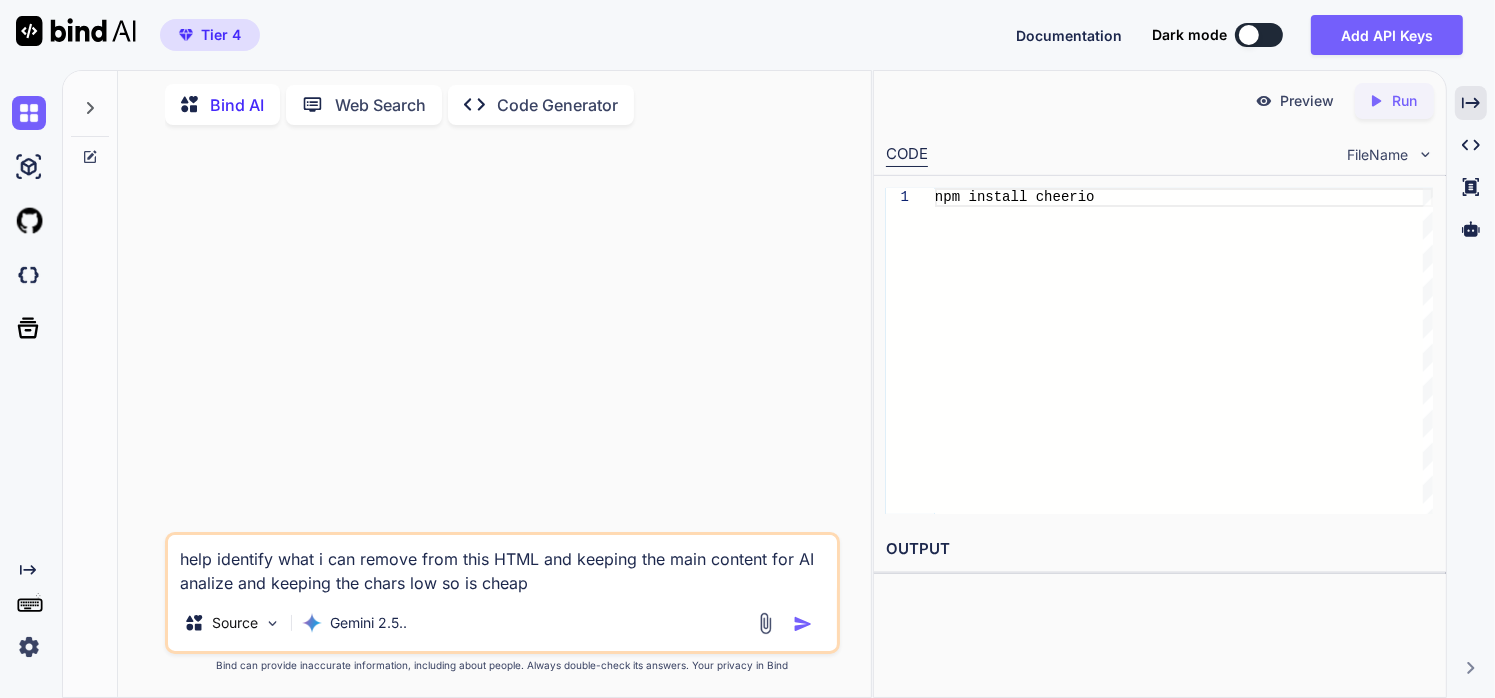 drag, startPoint x: 232, startPoint y: 592, endPoint x: 773, endPoint y: 564, distance: 541.7241 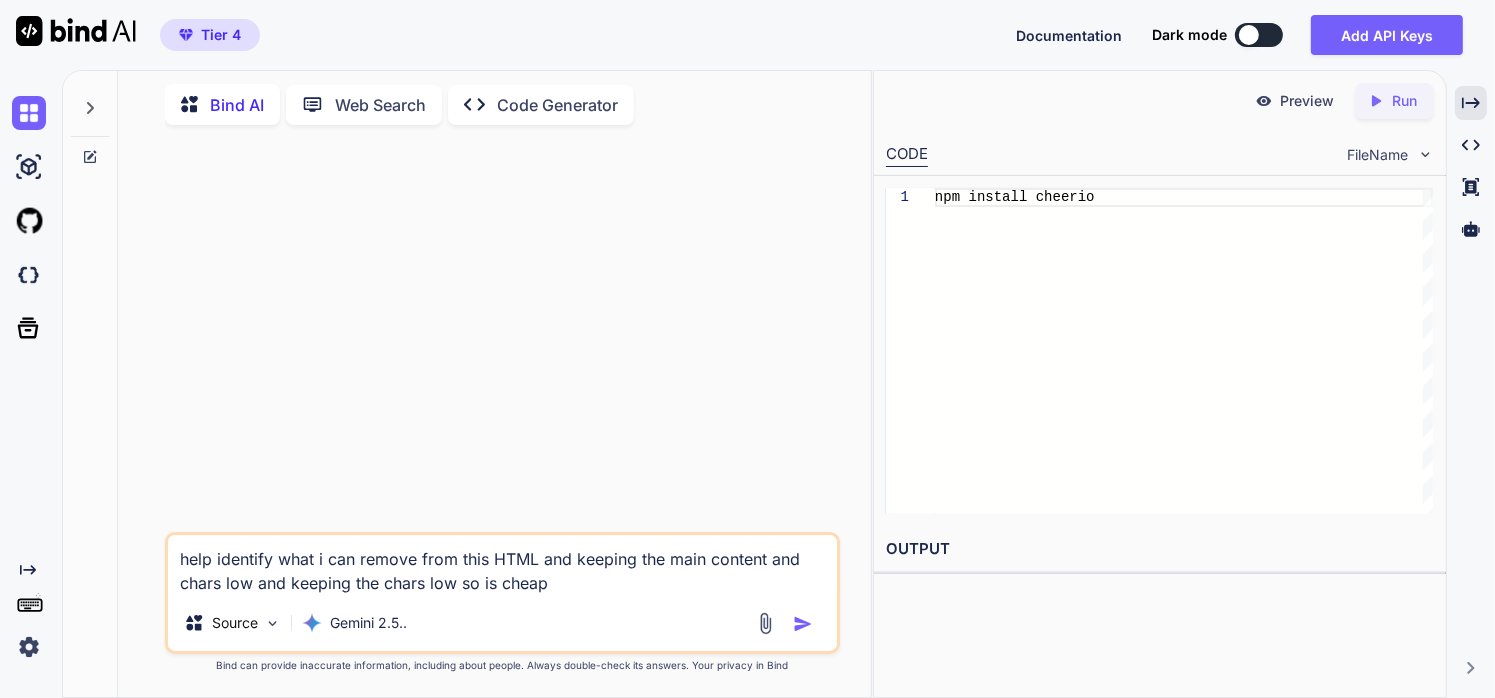 click on "help identify what i can remove from this HTML and keeping the main content and chars low and keeping the chars low so is cheap" at bounding box center [503, 565] 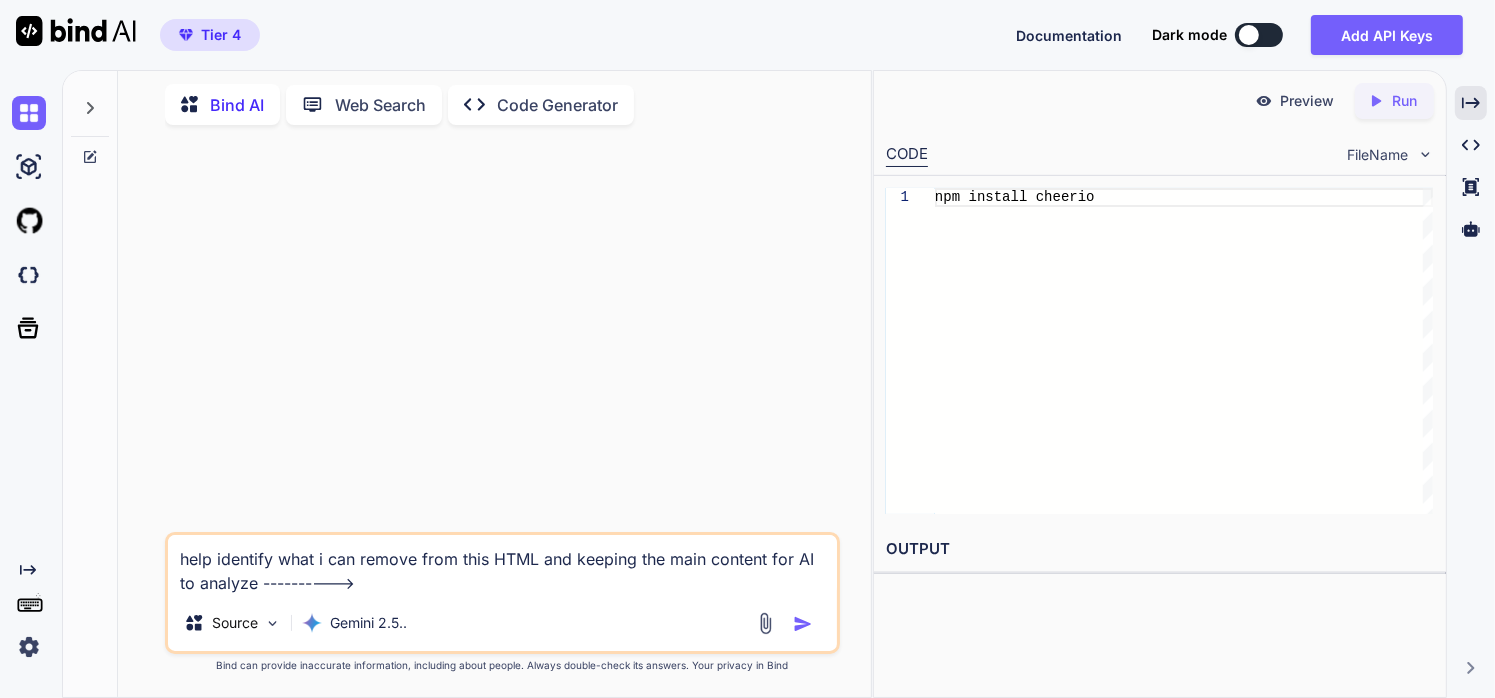 click on "help identify what i can remove from this HTML and keeping the main content for AI to analyze ---------->" at bounding box center [503, 565] 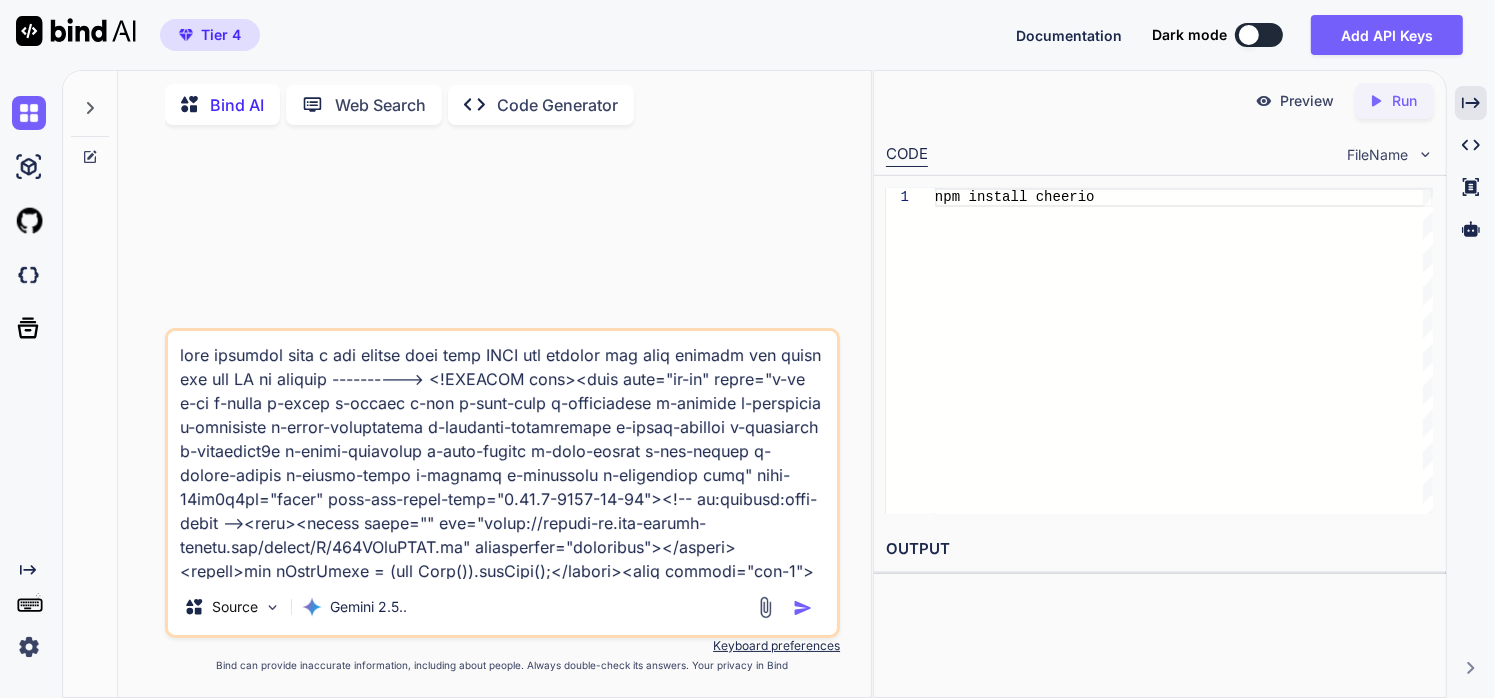 scroll, scrollTop: 242186, scrollLeft: 0, axis: vertical 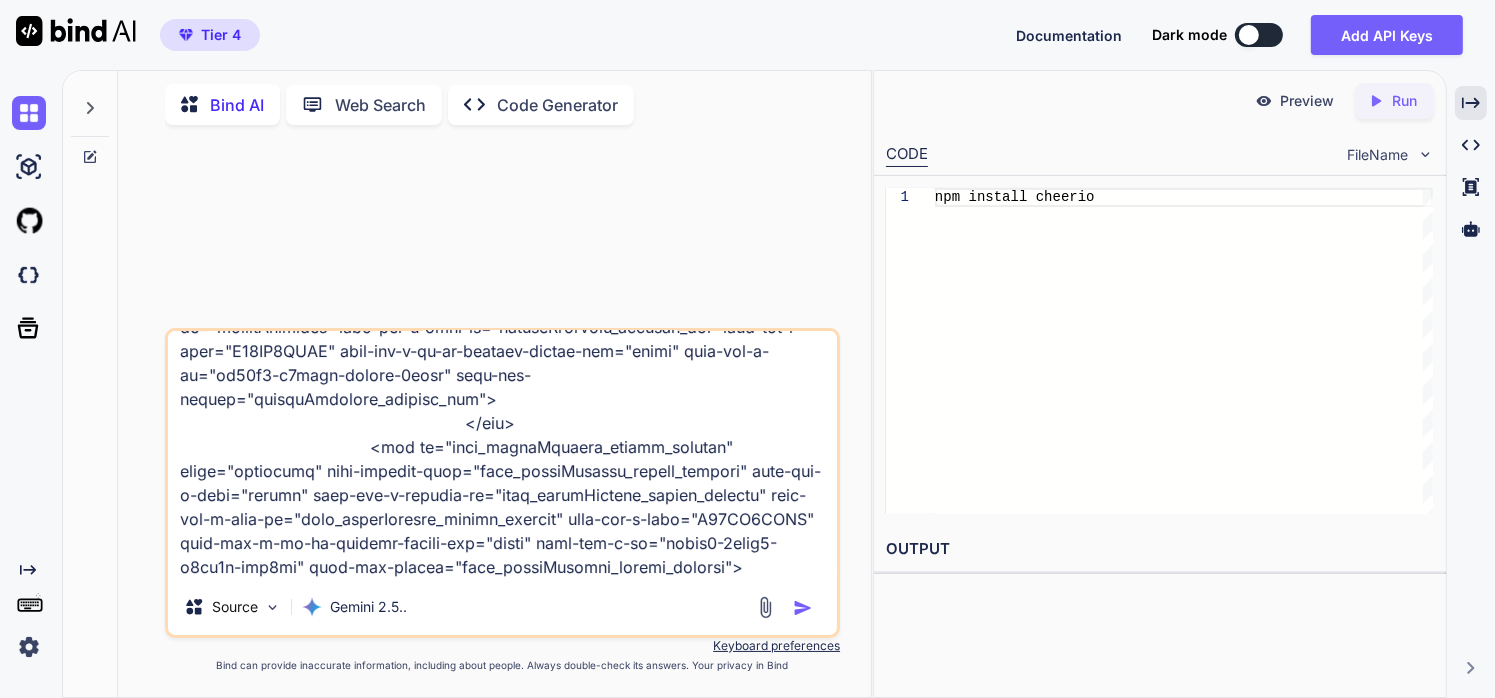 type on "help identify what i can remove from this HTML and keeping the main content and chars low for AI to analyze - <!DOCTYPE html><html lang="en-us" class="a-ws a-js a-audio a-video a-canvas a-svg a-drag-drop a-geolocation a-history a-webworker a-autofocus a-input-placeholder a-textarea-placeholder a-local-storage a-gradients a-transform3d a-touch-scrolling a-text-shadow a-text-stroke a-box-shadow a-border-radius a-border-image a-opacity a-transform a-transition null" data-19ax5a9jf="dingo" data-aui-build-date="3.25.5-2025-07-30">
<!- sp:feature:head-start -->
<head>
<script async="" src="https://images-na.ssl-images-amazon.com/images/I/216YVwoRFDL.js" crossorigin="anonymous"></script>
<script>var aPageStart = (new Date()).getTime();</script>
<meta charset="utf-8"/>
<!-- sp:end-feature:head-start -->
<!-- sp:feature:csm:head-open-part1 -->
<script type="text/javascript">var ue_t0=ue_t0||+new Date();</script>
<!-- sp:end-feature:csm:head-open-part1 -->
<!-- sp:feature:cs-optimization -->
<meta http-equiv="..."" 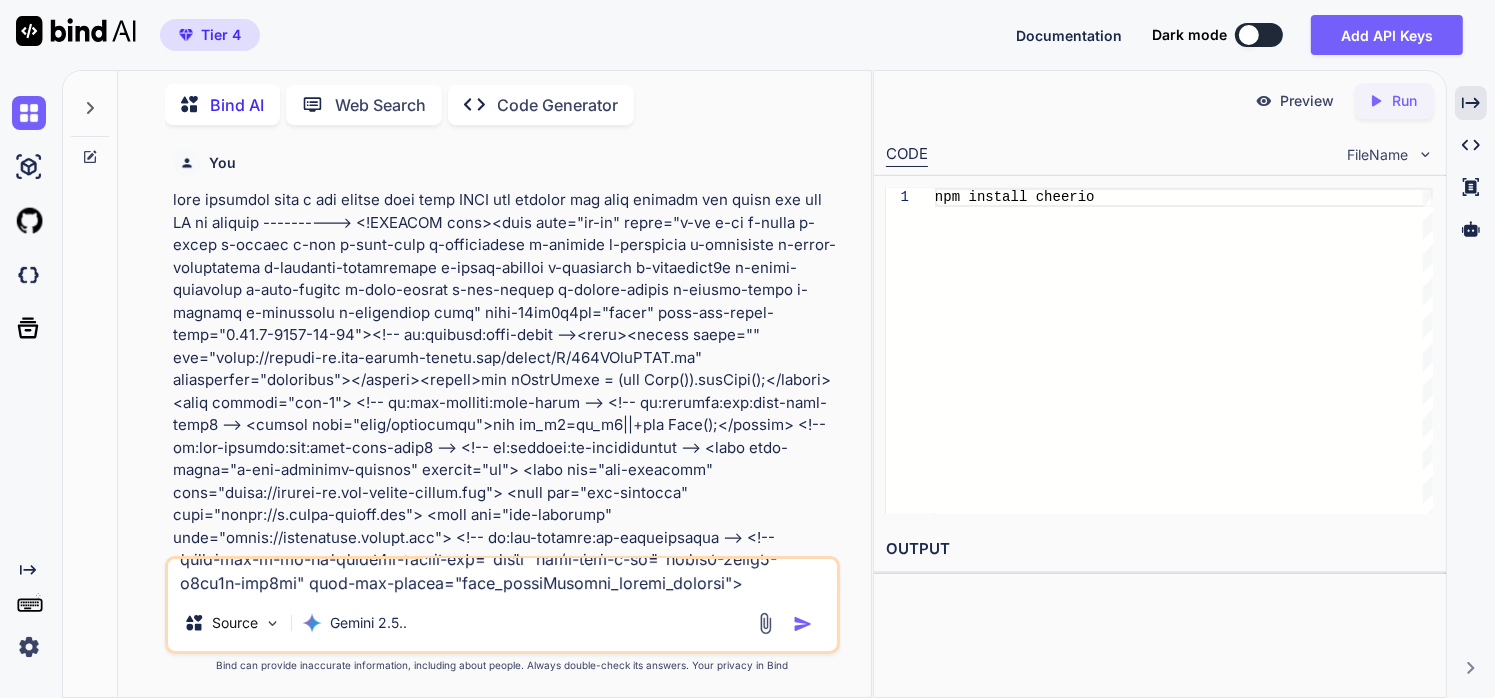 scroll, scrollTop: 0, scrollLeft: 0, axis: both 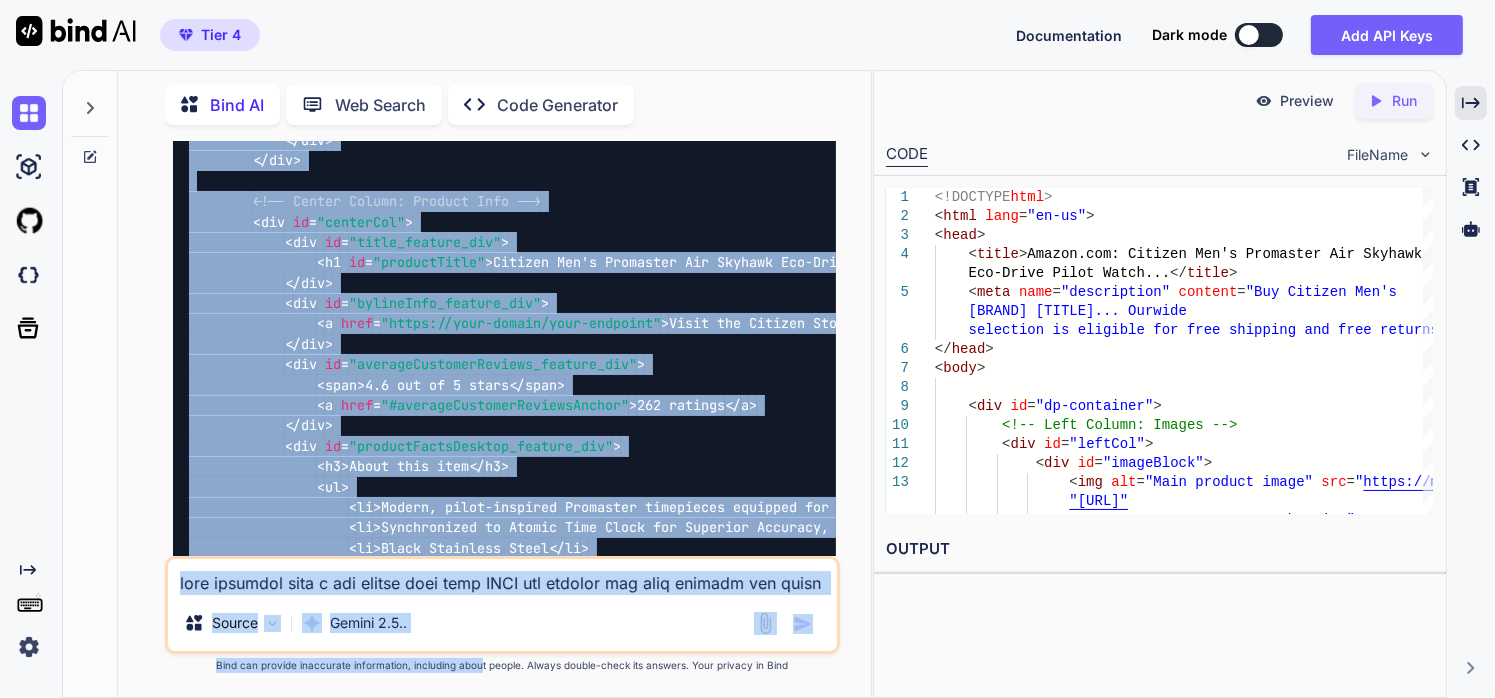 drag, startPoint x: 455, startPoint y: 364, endPoint x: 480, endPoint y: 696, distance: 332.93994 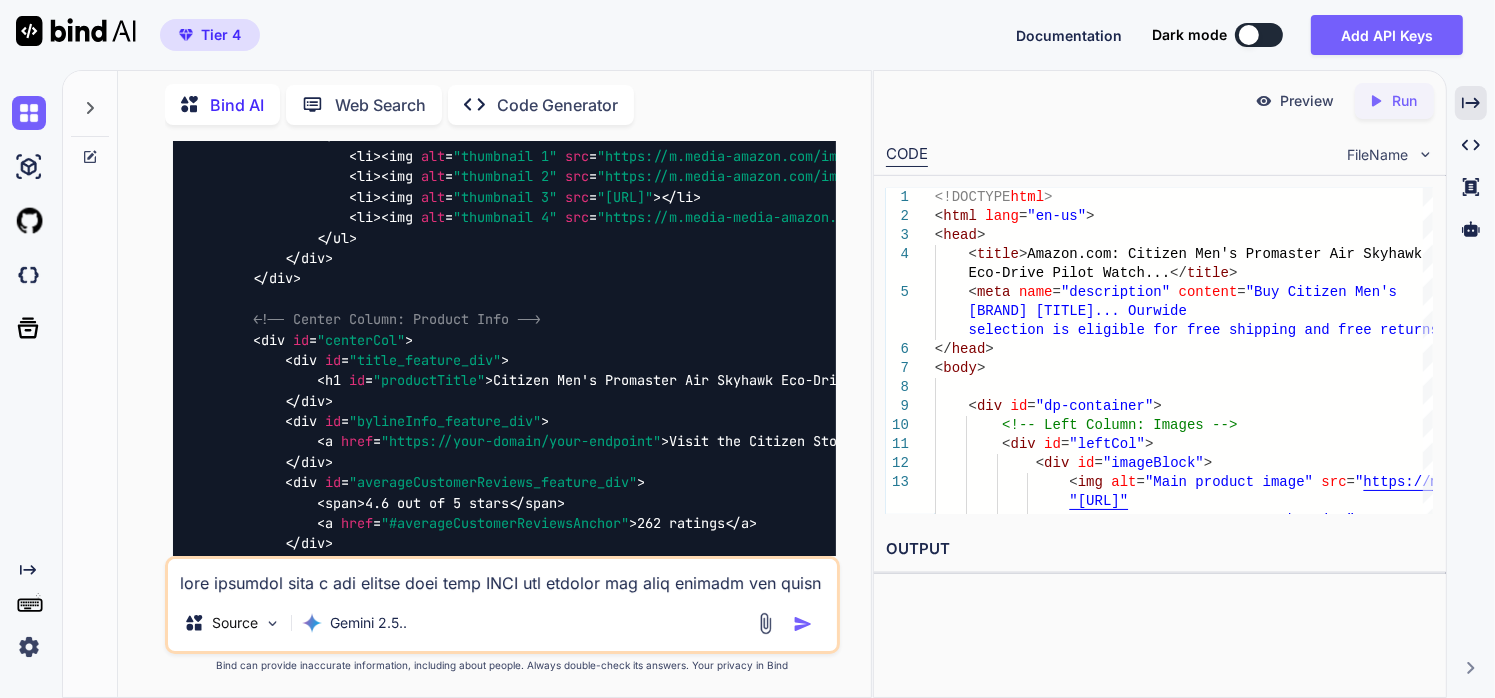 scroll, scrollTop: 142895, scrollLeft: 0, axis: vertical 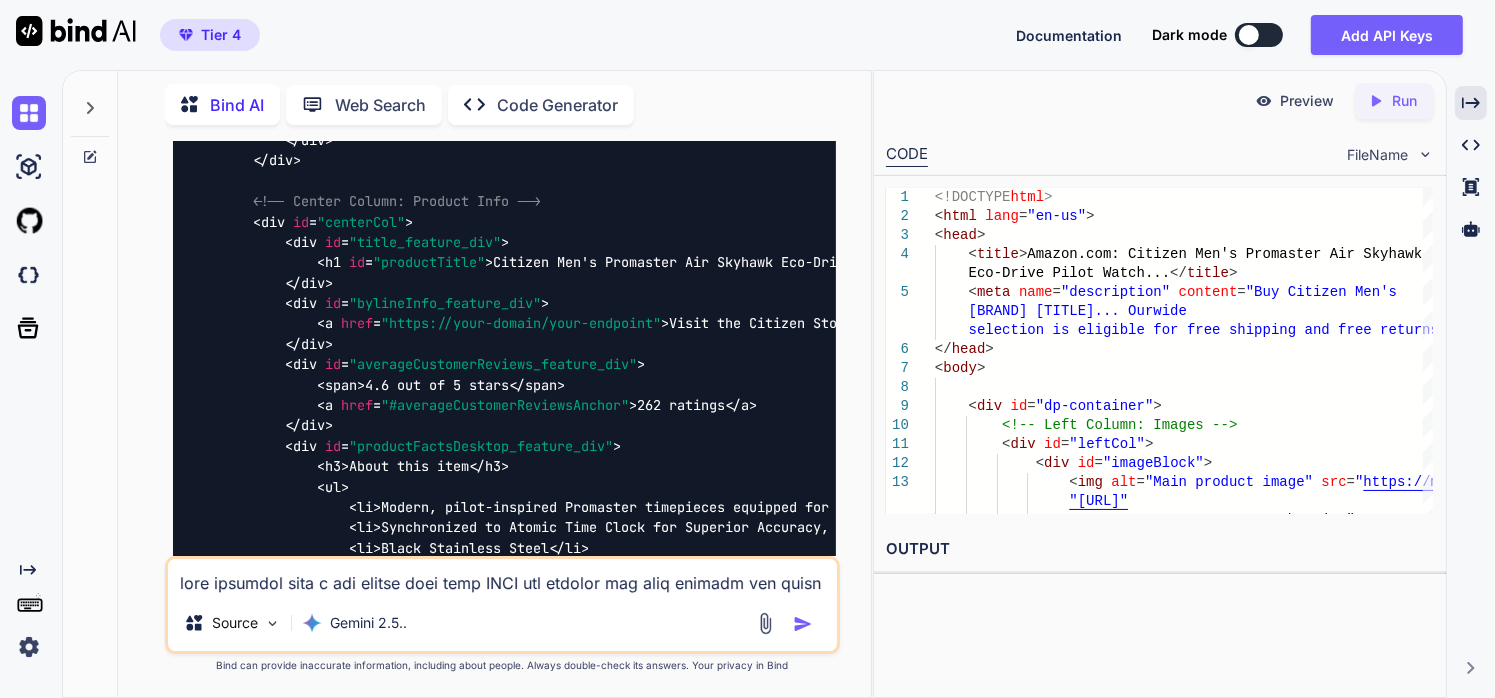 click at bounding box center (503, 577) 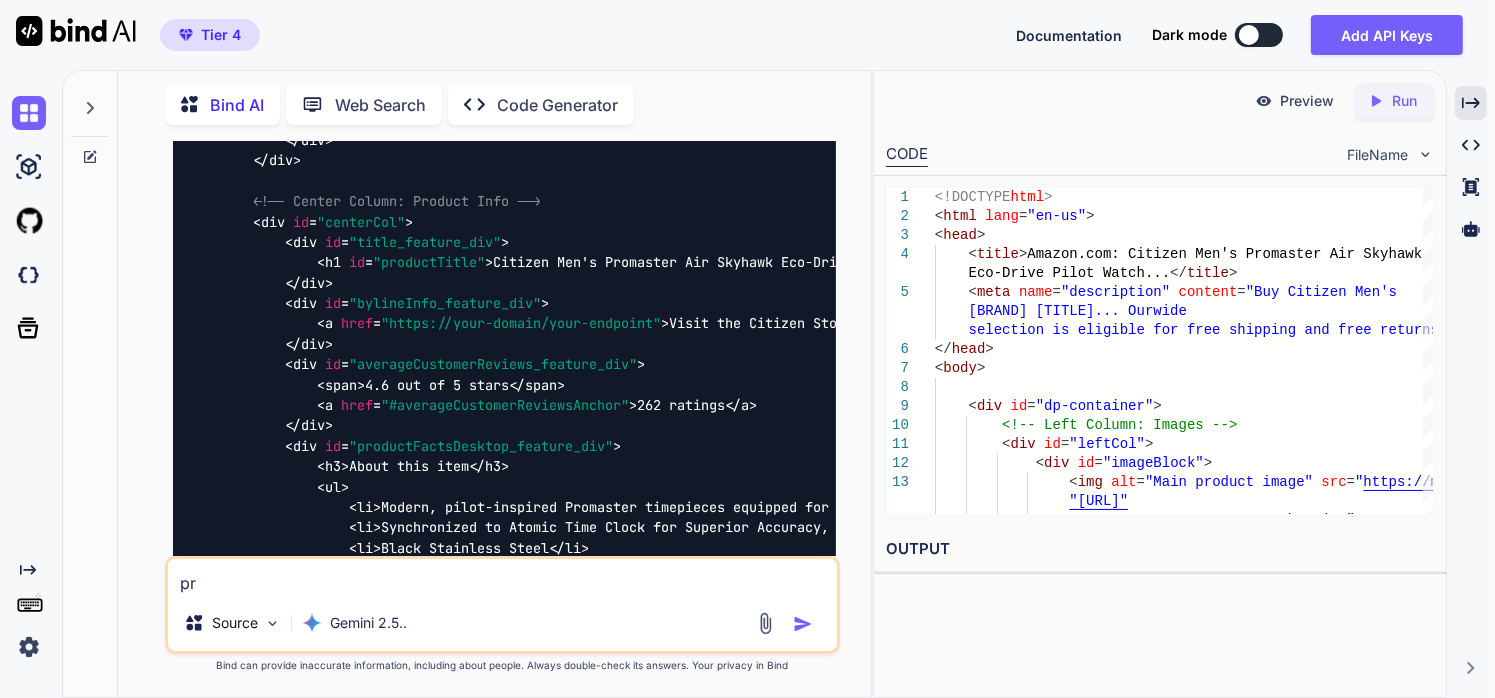 type on "p" 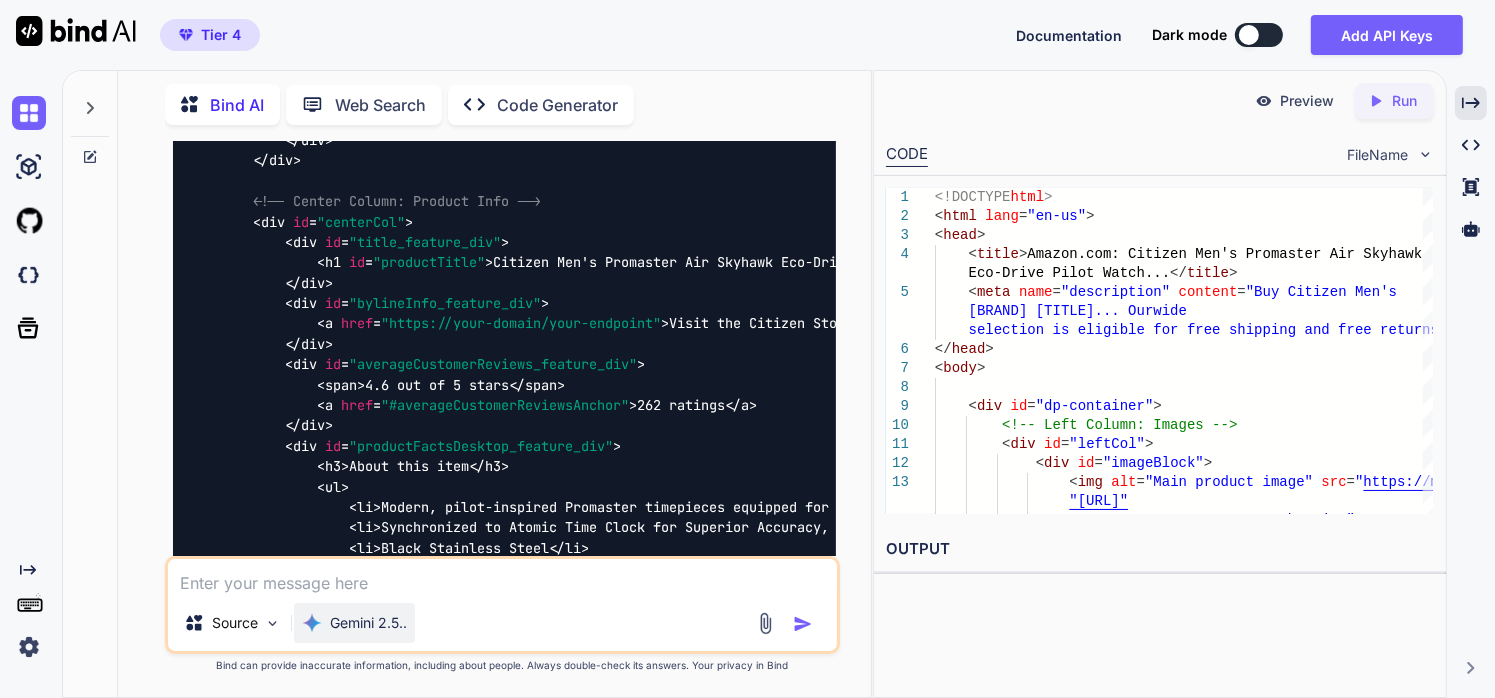 click on "Gemini 2.5.." at bounding box center [368, 623] 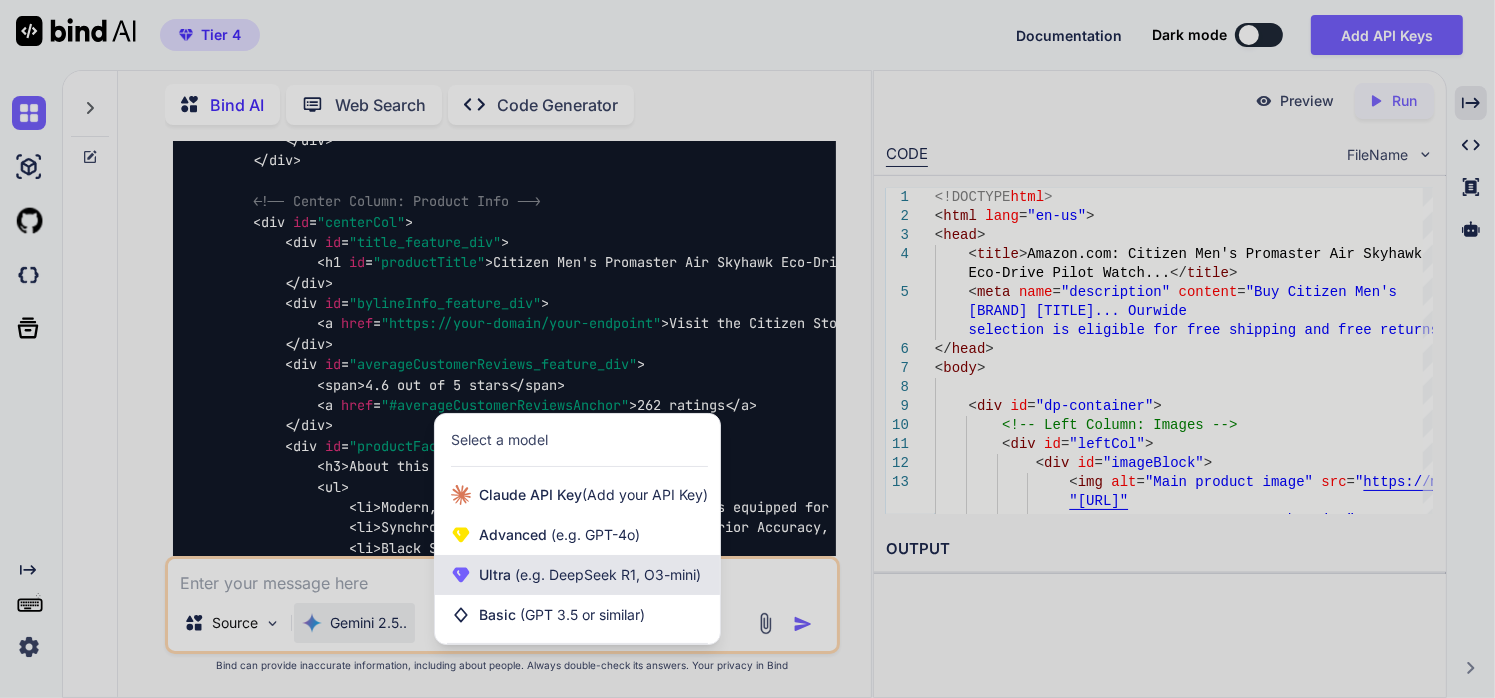 click on "(e.g. DeepSeek R1, O3-mini)" at bounding box center [606, 574] 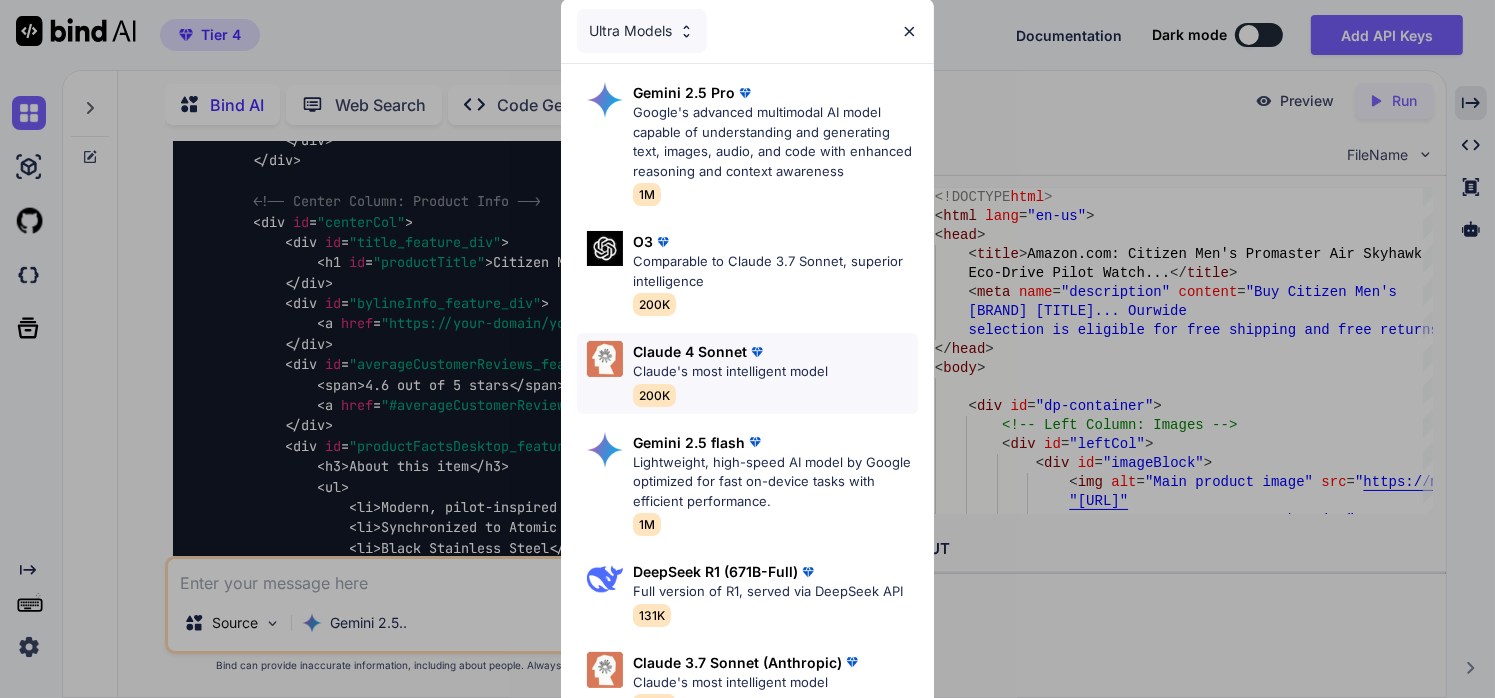 click on "Claude 4 Sonnet" at bounding box center [690, 351] 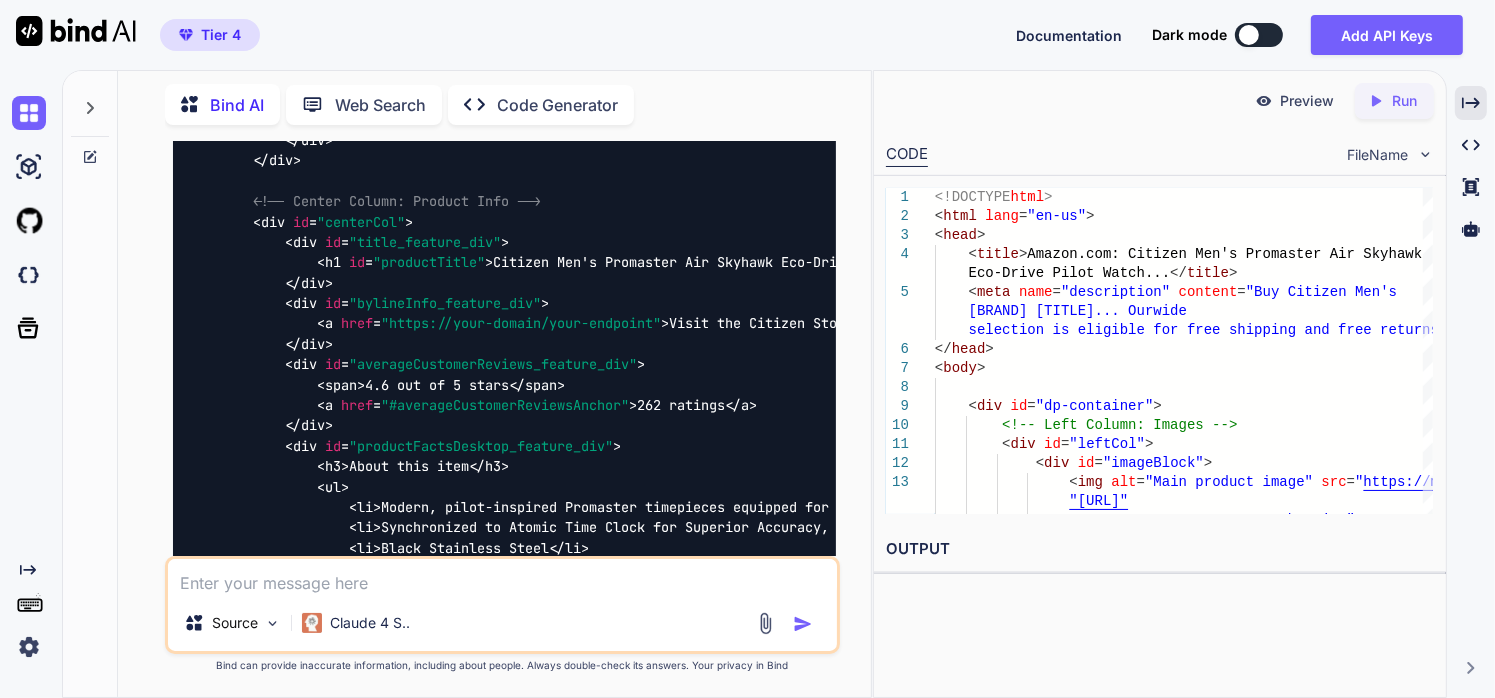 click at bounding box center (503, 577) 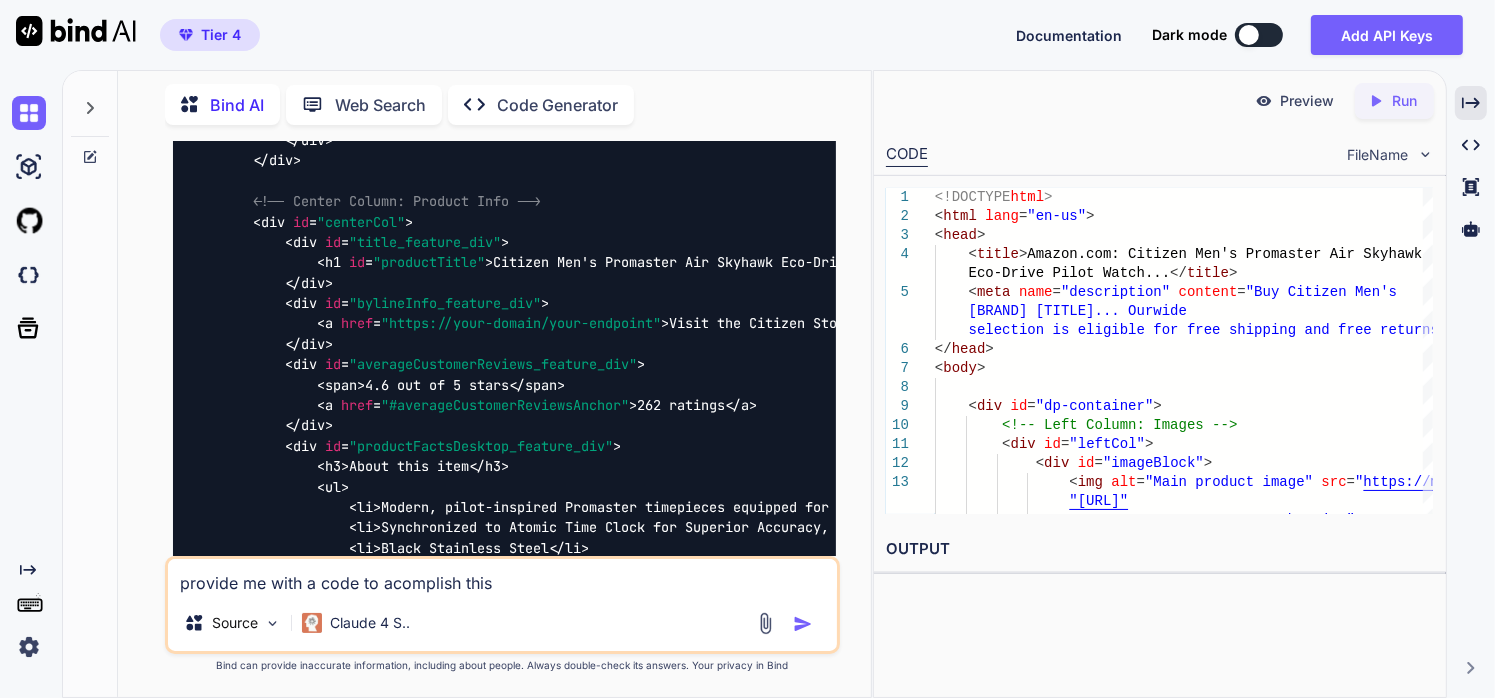 click on "provide me with a code to acomplish this" at bounding box center (503, 577) 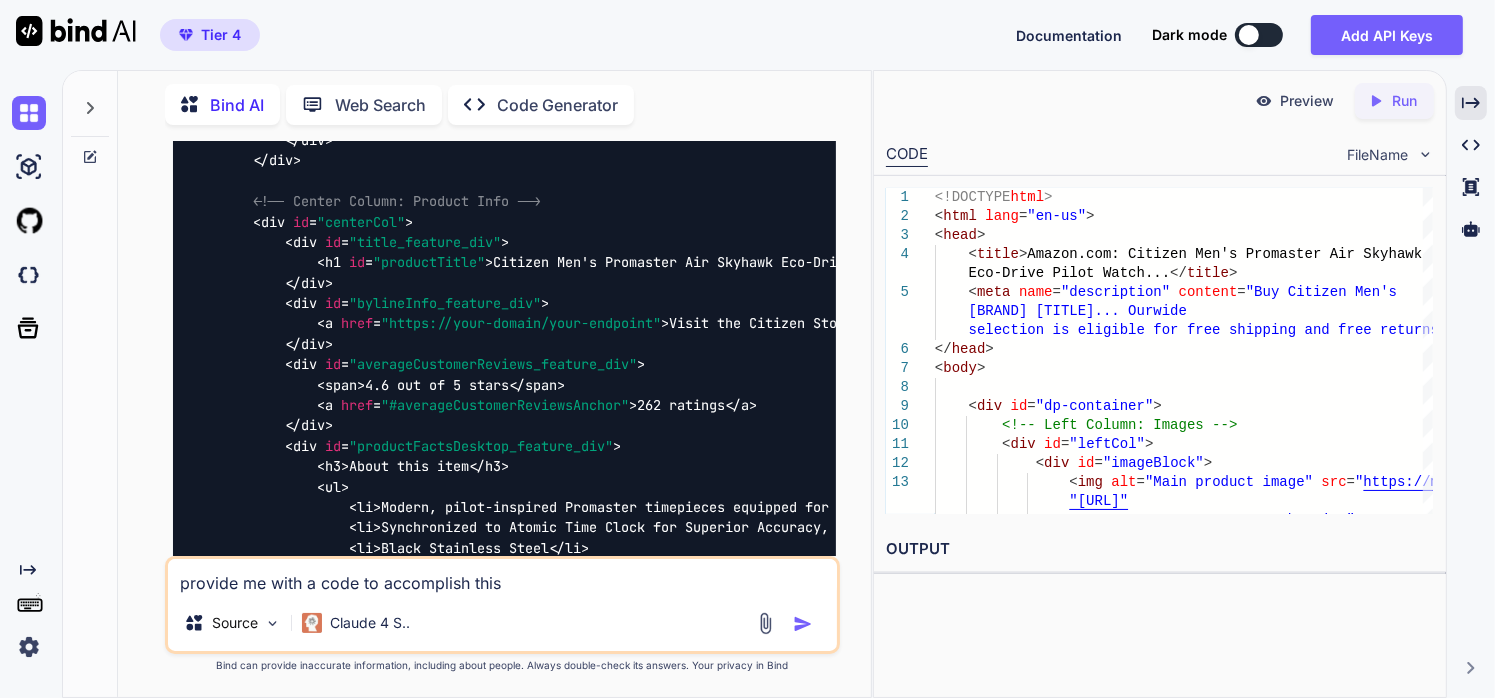 click on "provide me with a code to accomplish this" at bounding box center (503, 577) 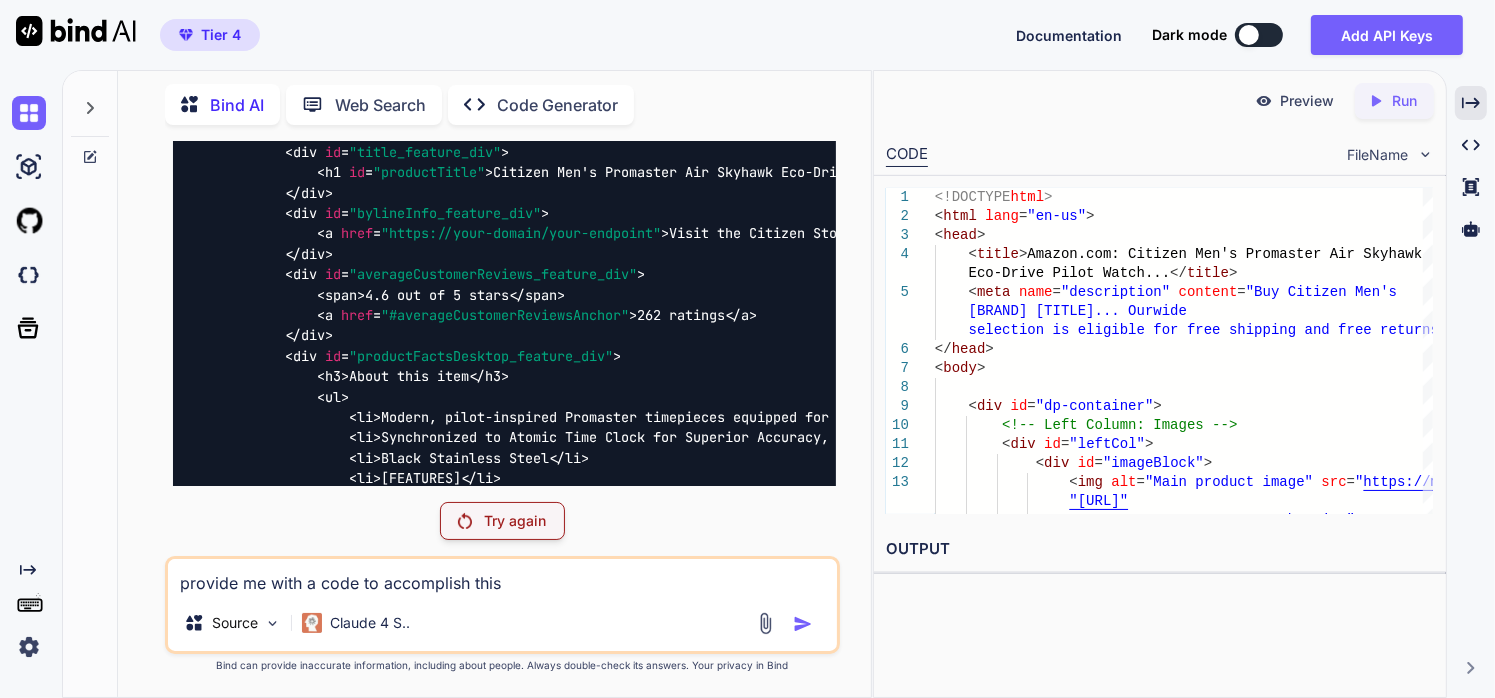 scroll, scrollTop: 143035, scrollLeft: 0, axis: vertical 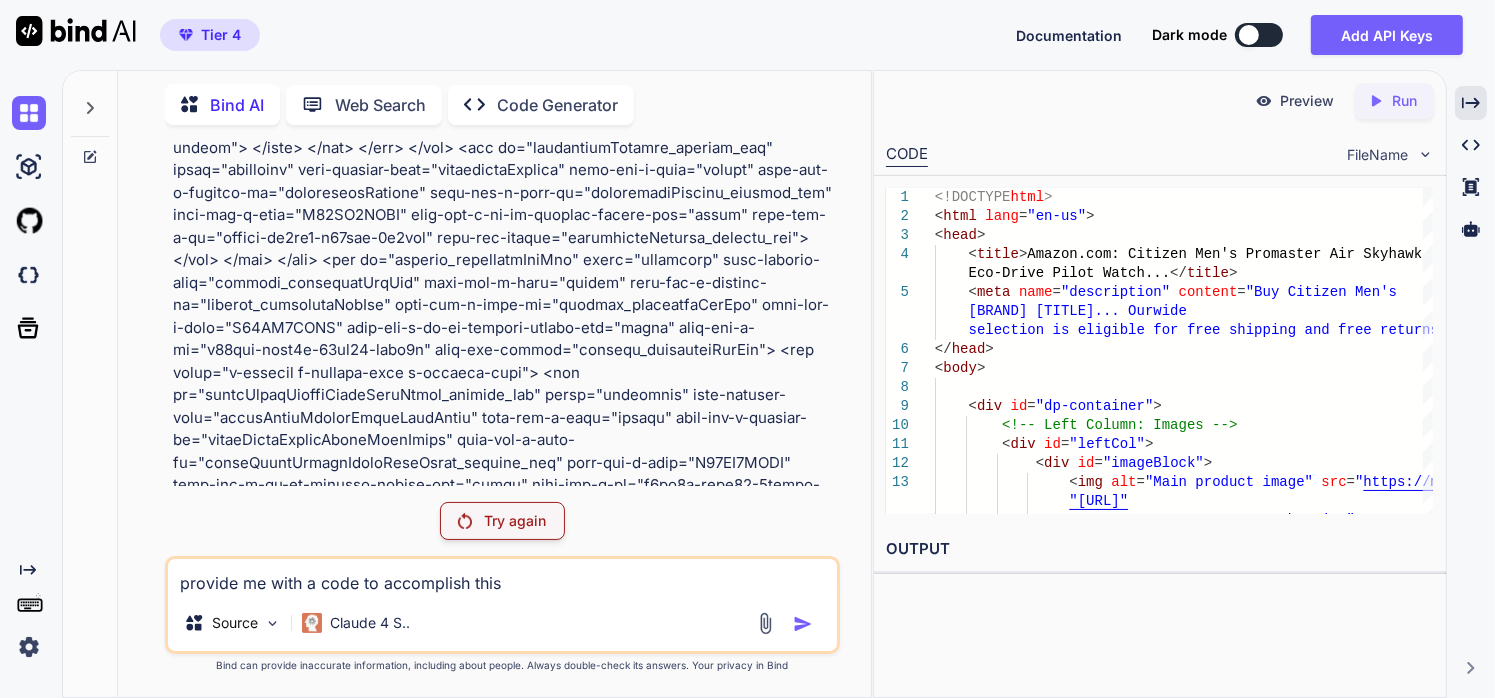 drag, startPoint x: 501, startPoint y: 385, endPoint x: 175, endPoint y: 199, distance: 375.3292 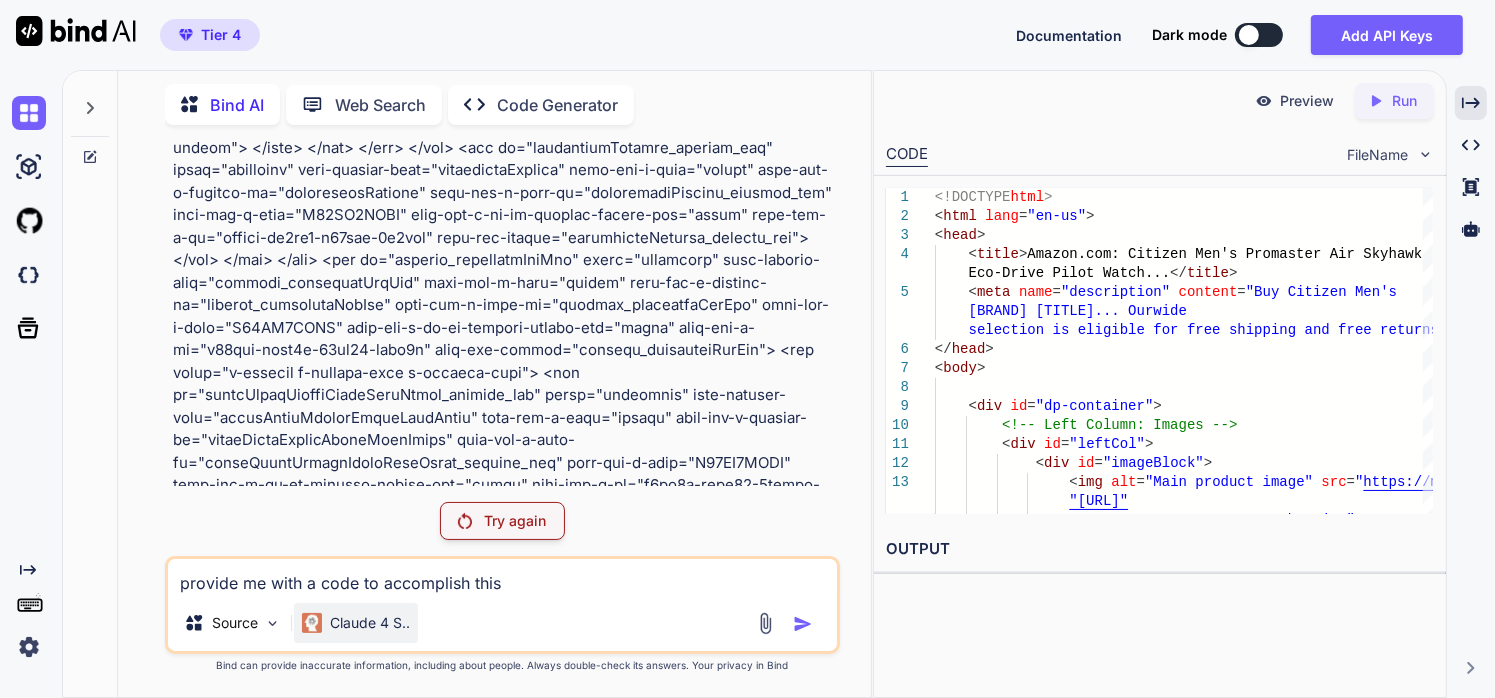 click on "Claude 4 S.." at bounding box center [356, 623] 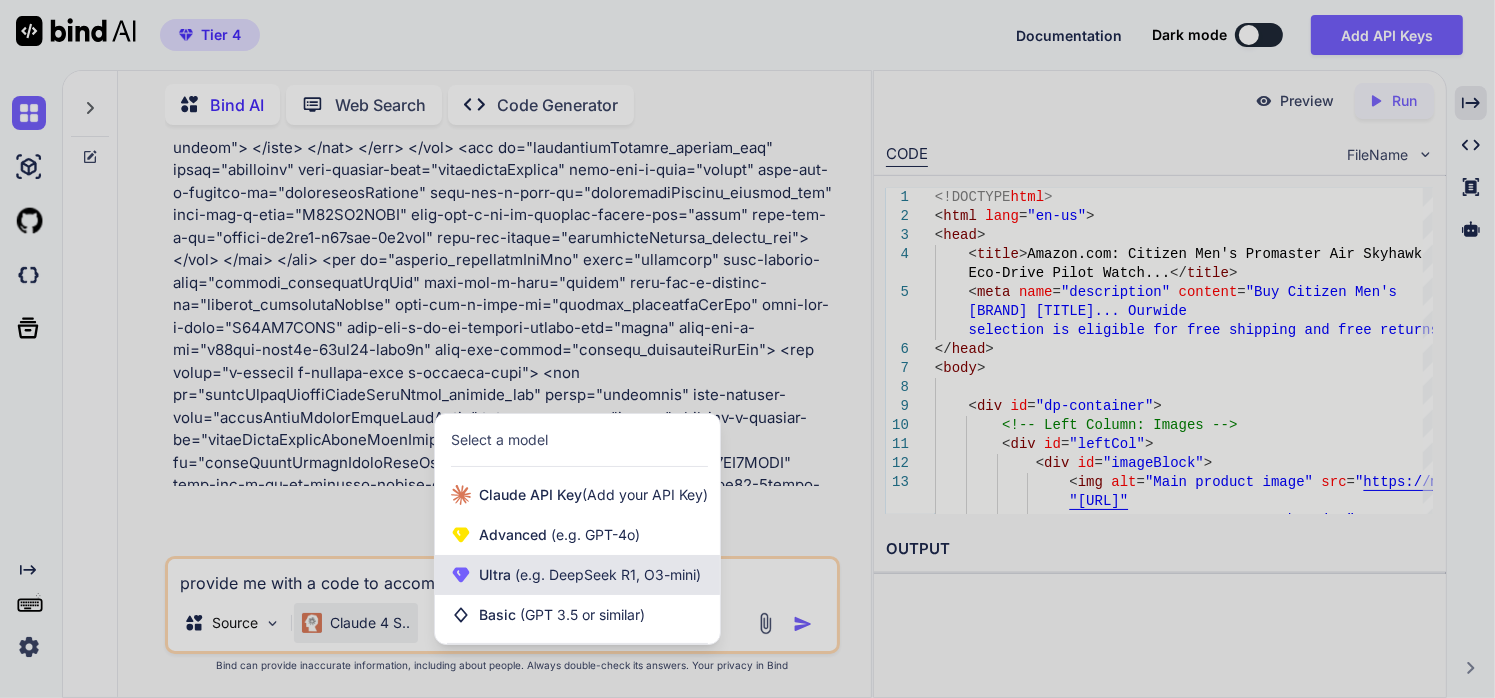 click on "(e.g. DeepSeek R1, O3-mini)" at bounding box center (606, 574) 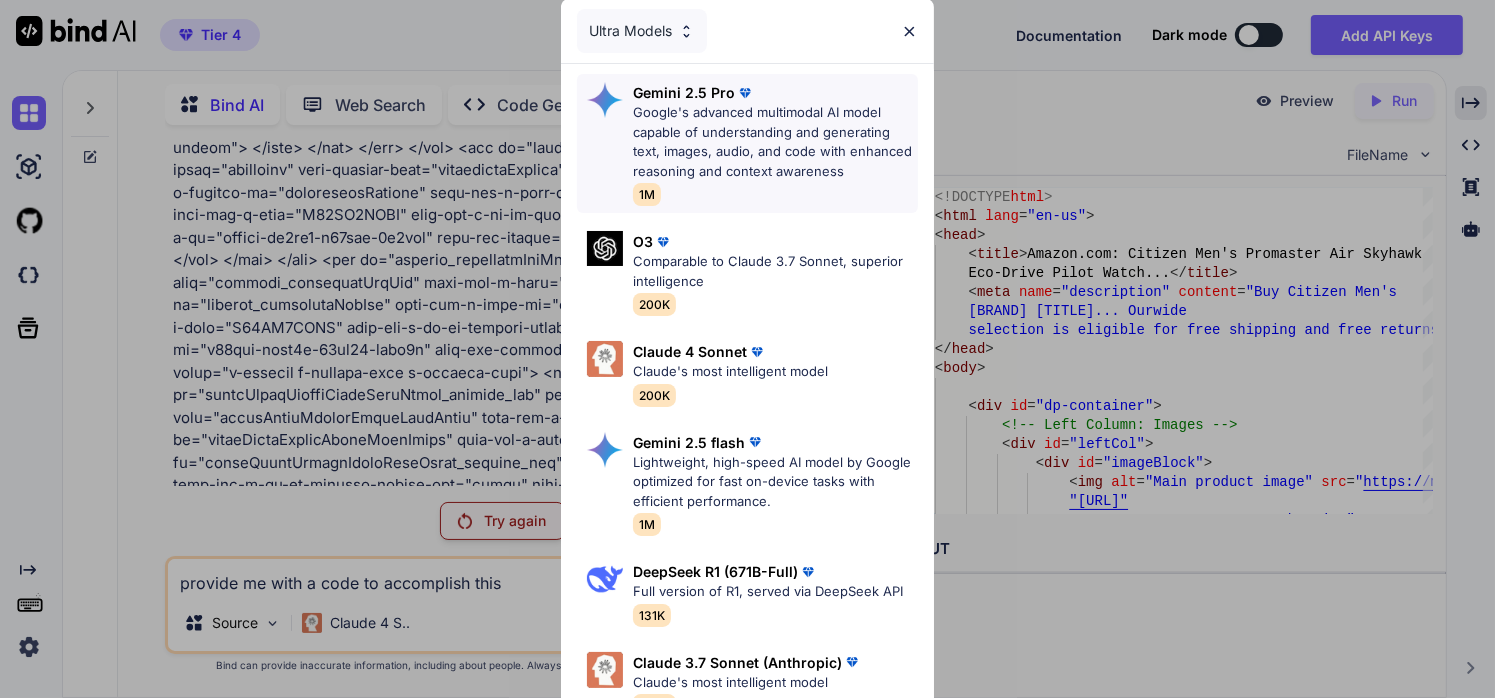 click on "Google's advanced multimodal AI model capable of understanding and generating text, images, audio, and code with enhanced reasoning and context awareness" at bounding box center (776, 142) 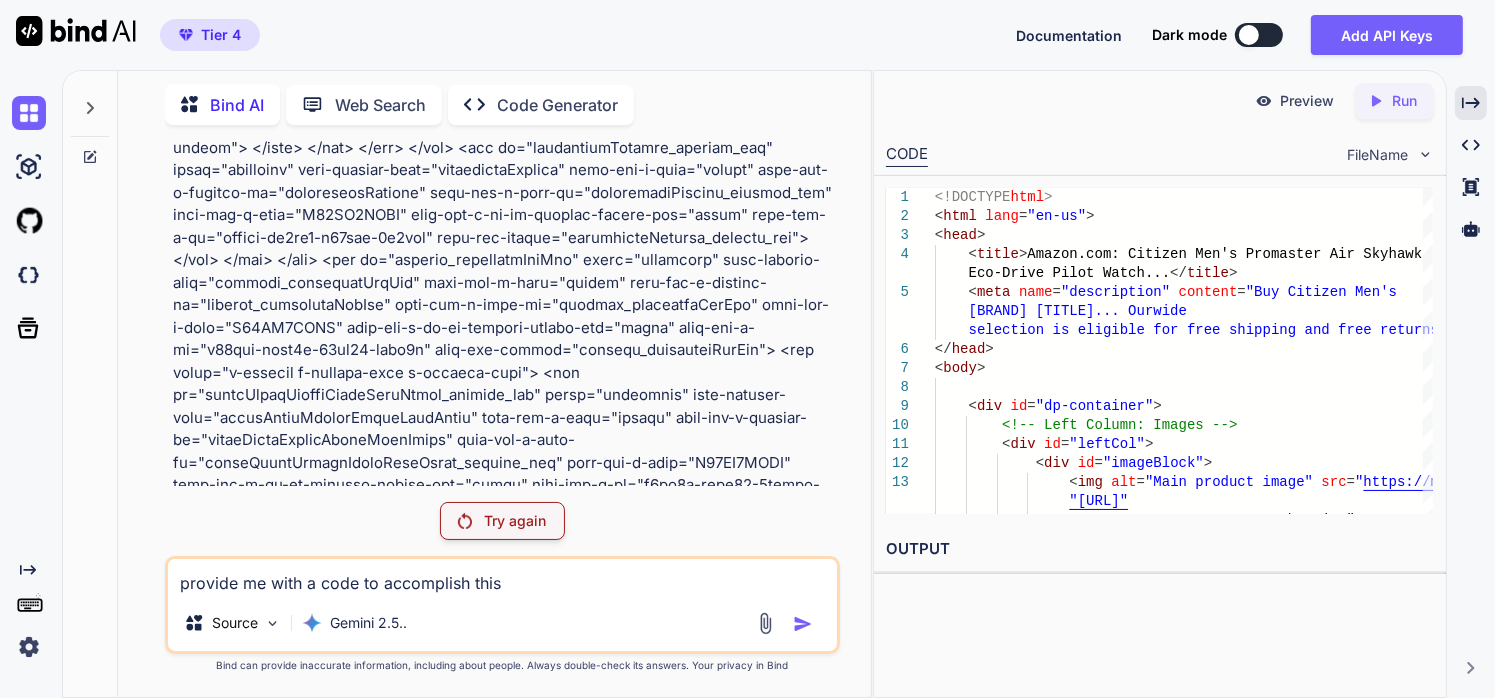 click on "provide me with a code to accomplish this" at bounding box center (503, 577) 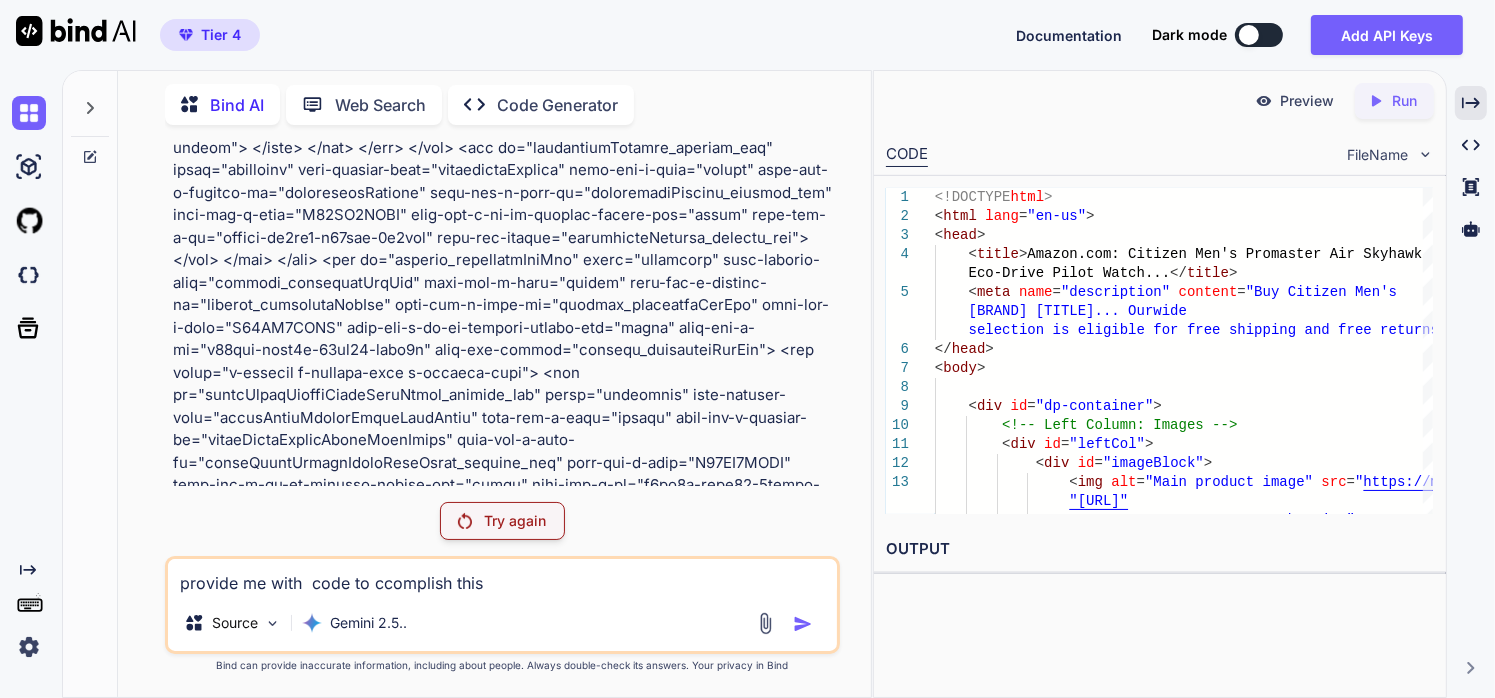 click on "provide me with  code to ccomplish this" at bounding box center (503, 577) 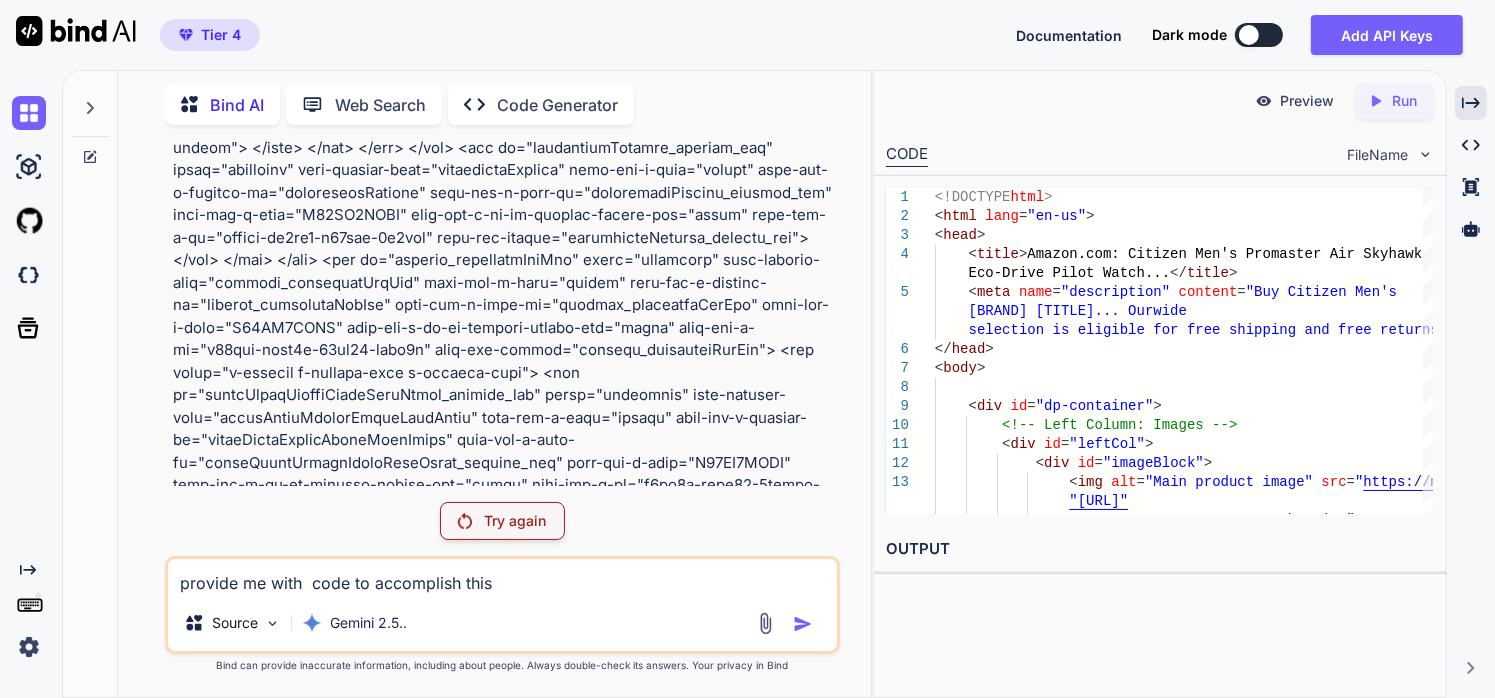 click on "provide me with  code to accomplish this" at bounding box center [503, 577] 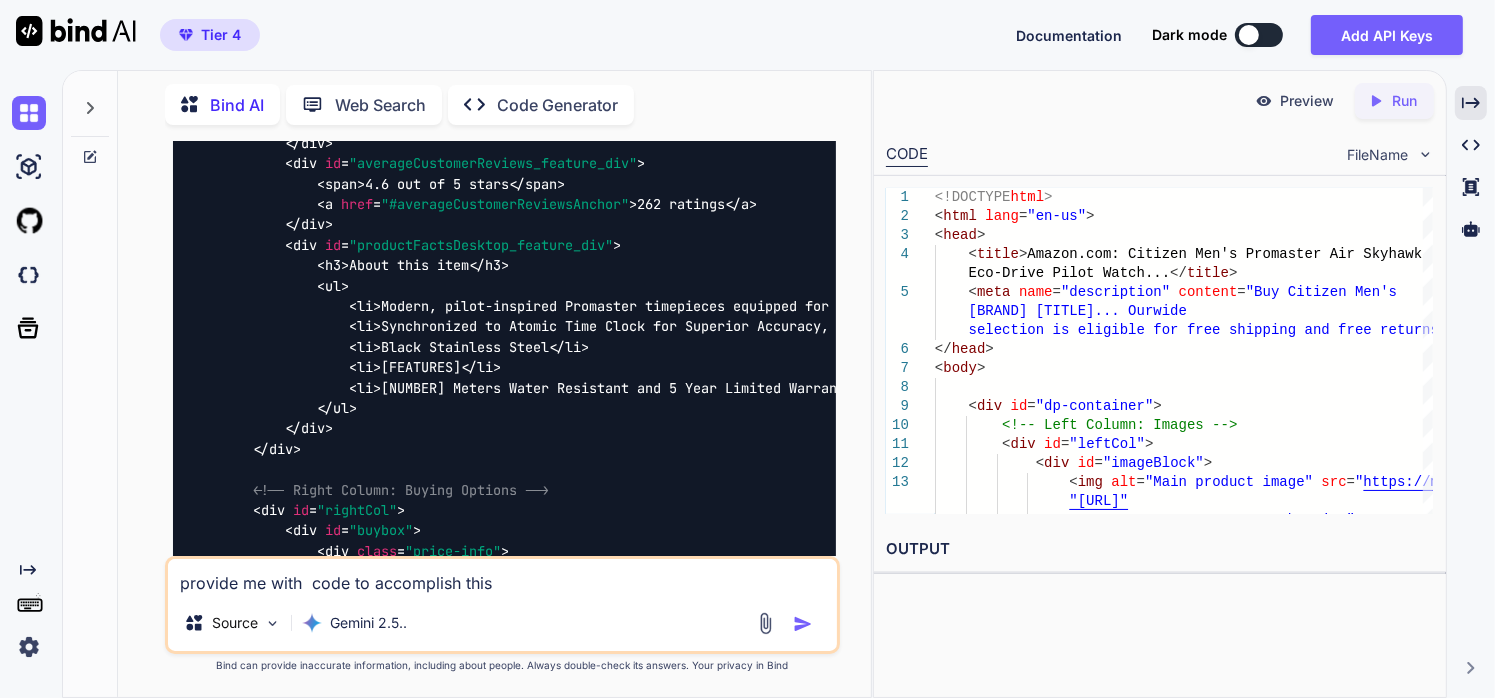 scroll, scrollTop: 143106, scrollLeft: 0, axis: vertical 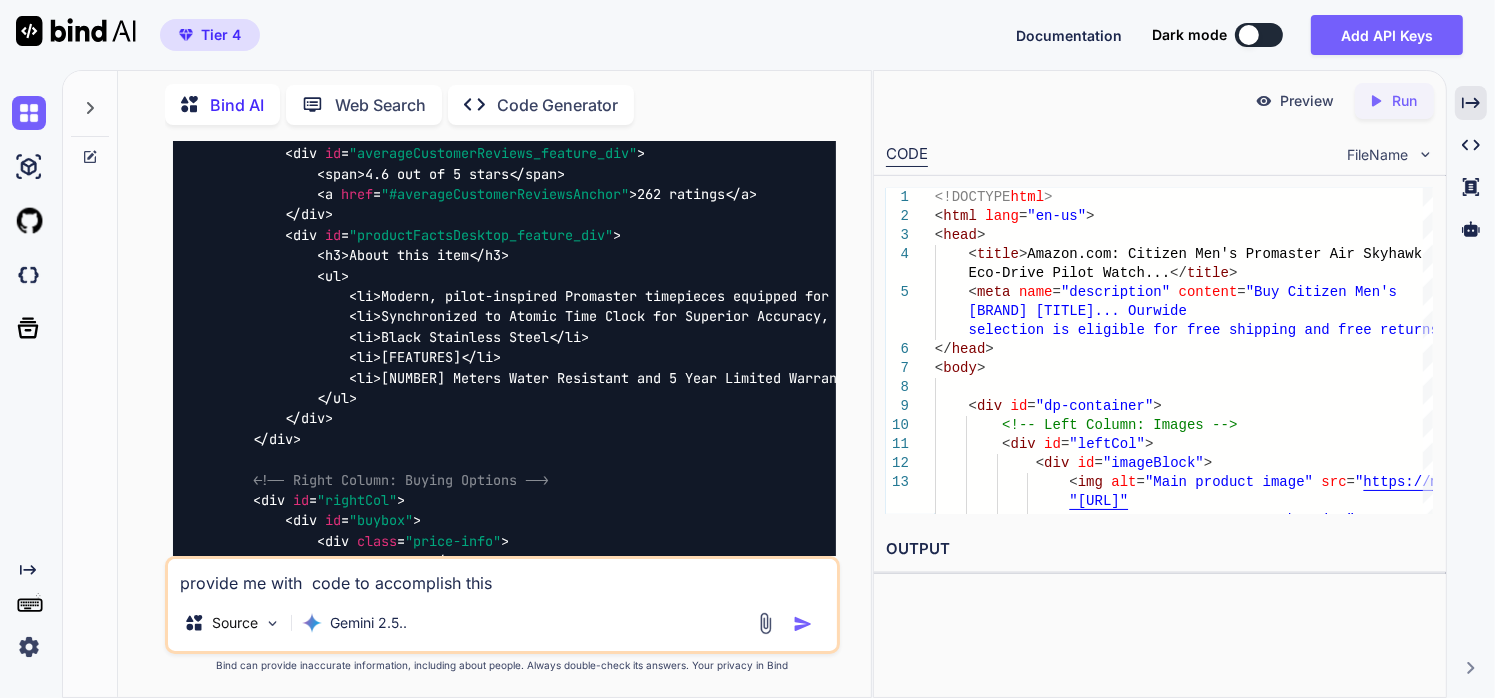 drag, startPoint x: 514, startPoint y: 588, endPoint x: 227, endPoint y: 540, distance: 290.98627 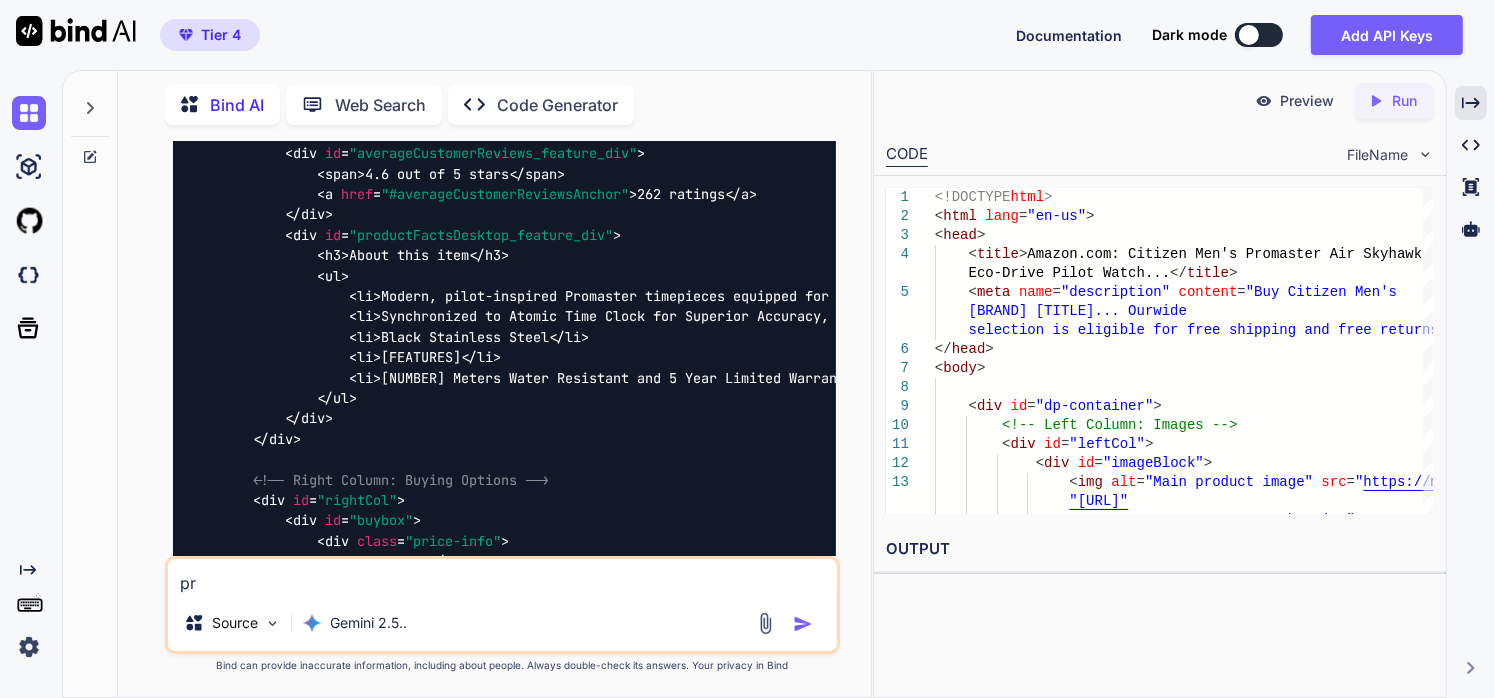 type on "p" 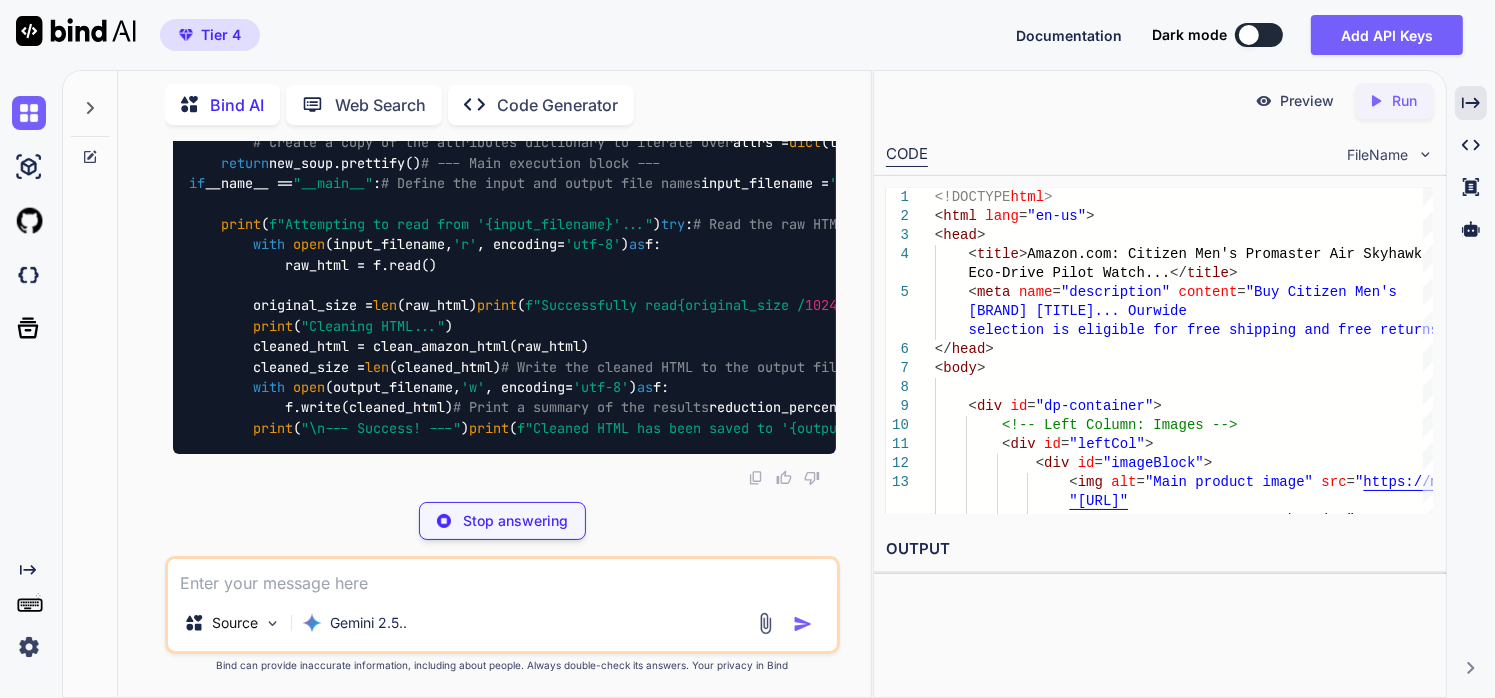 scroll, scrollTop: 145612, scrollLeft: 0, axis: vertical 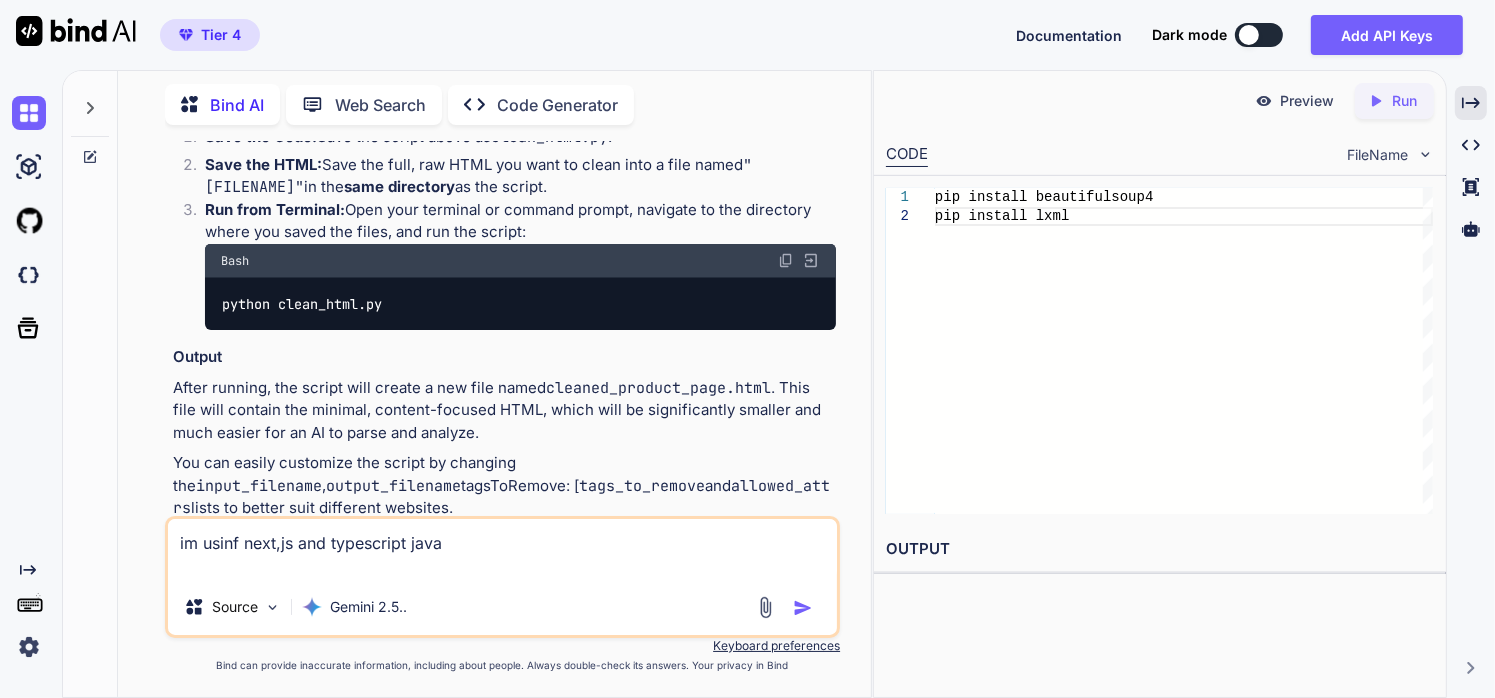 click on "im usinf next,js and typescript java" at bounding box center (503, 549) 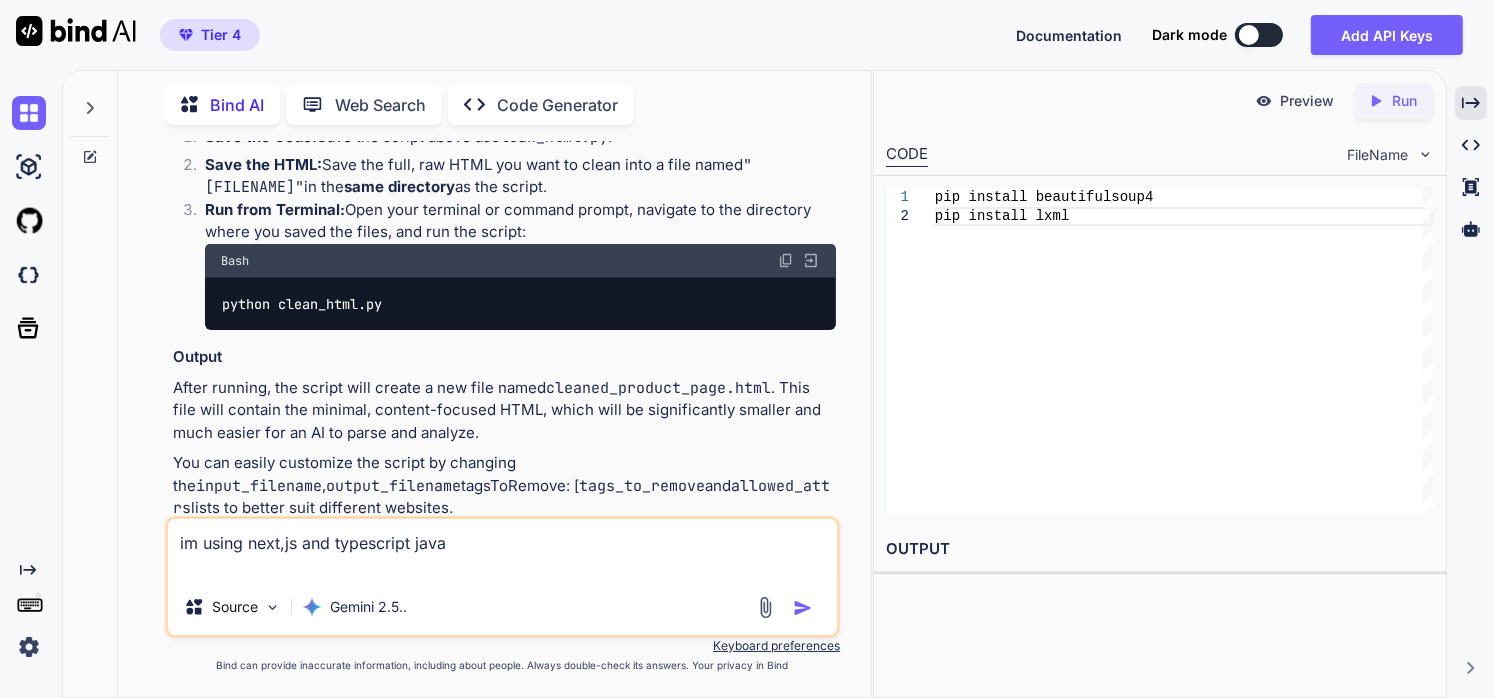 type on "im using next,js and typescript java" 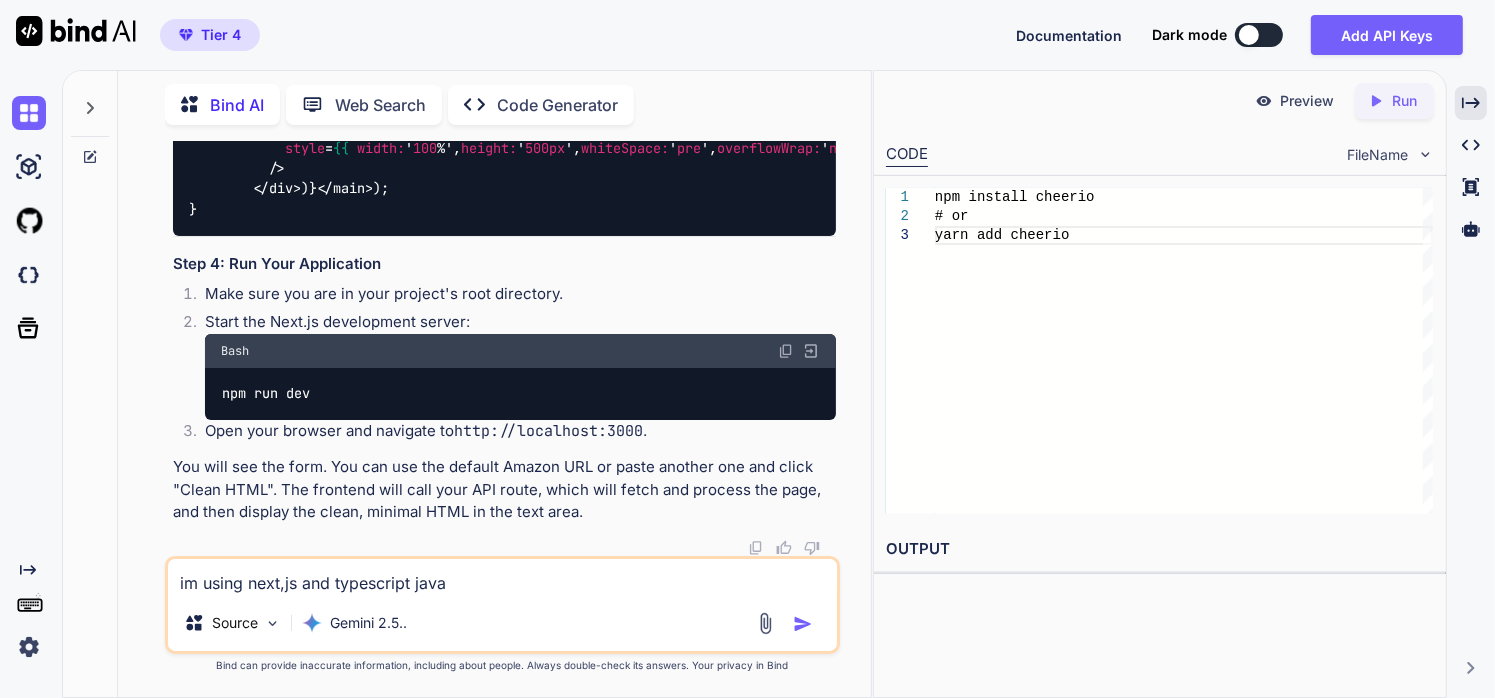 scroll, scrollTop: 151357, scrollLeft: 0, axis: vertical 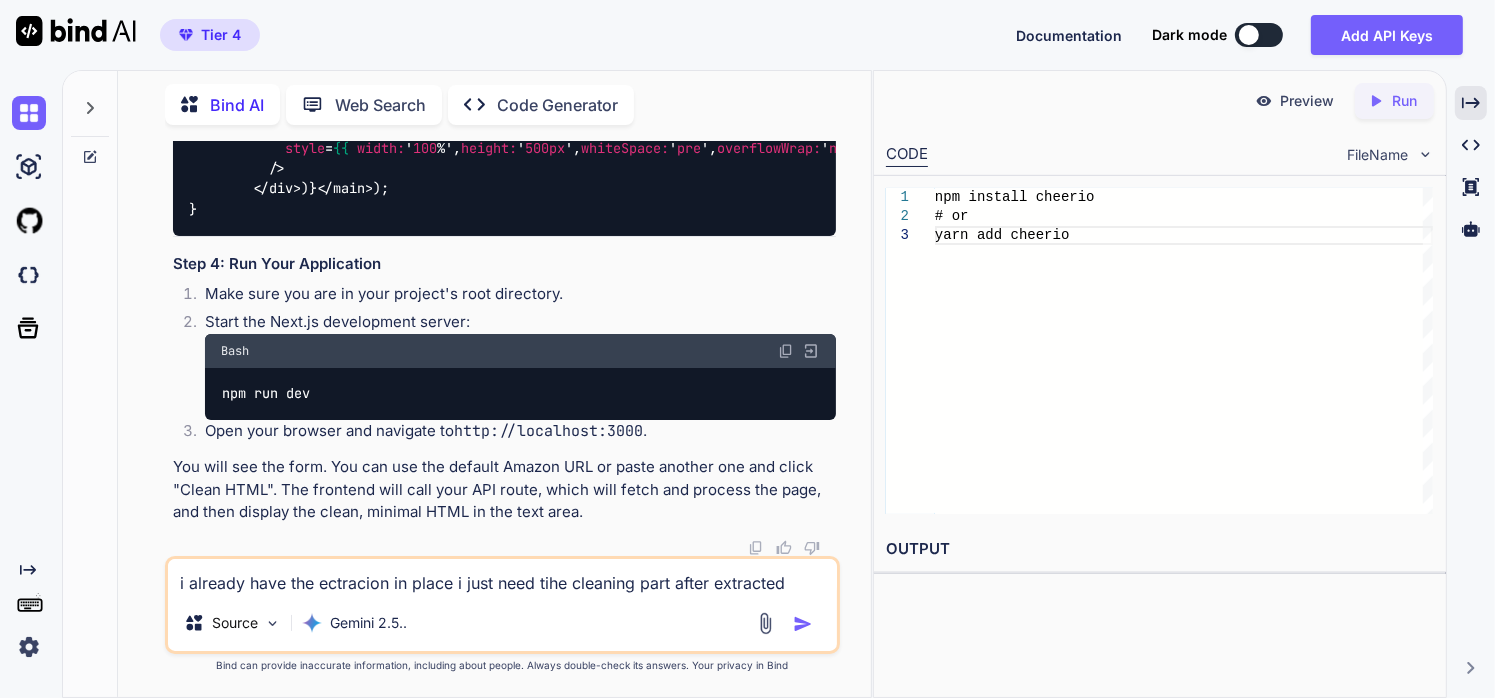 click on "i already have the ectracion in place i just need tihe cleaning part after extracted" at bounding box center [503, 577] 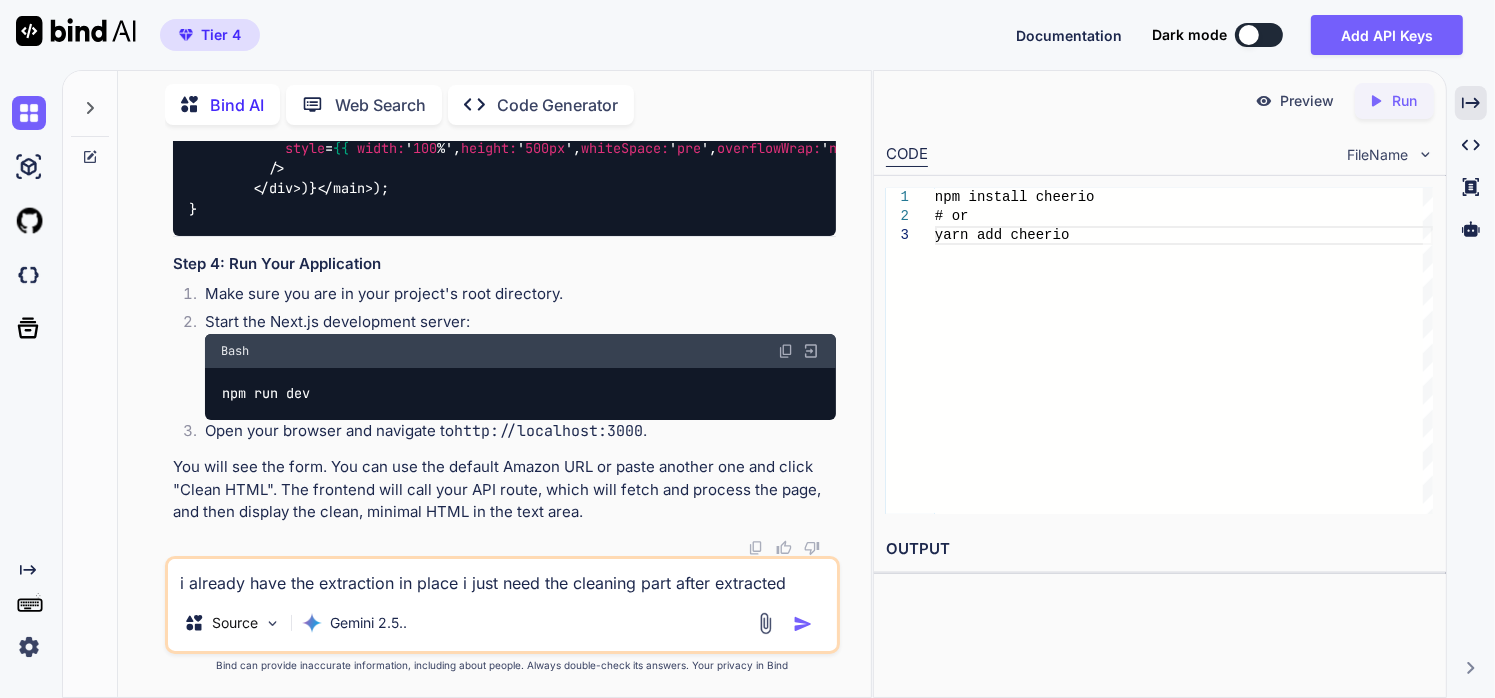 type on "i already have the extraction in place i just need the cleaning part after extracted" 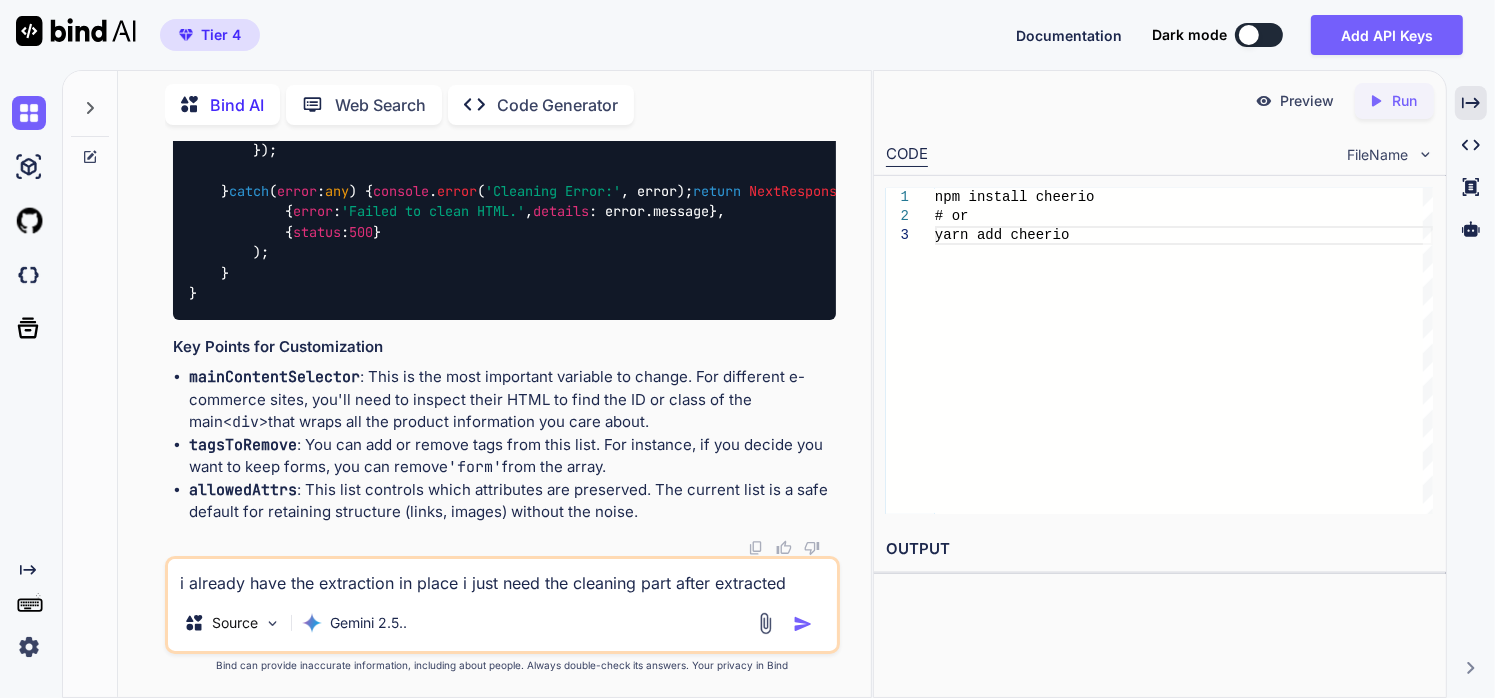 scroll, scrollTop: 154988, scrollLeft: 0, axis: vertical 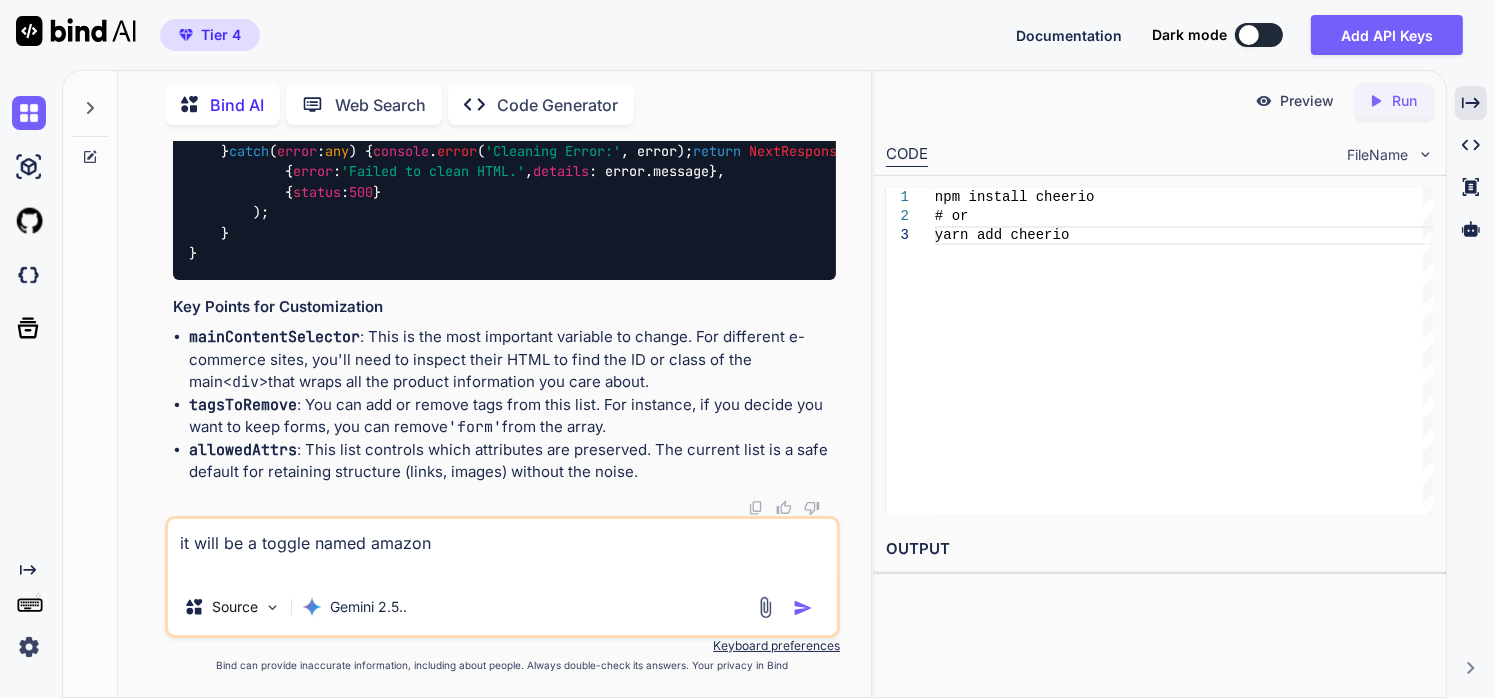 type on "it will be a toggle named amazon" 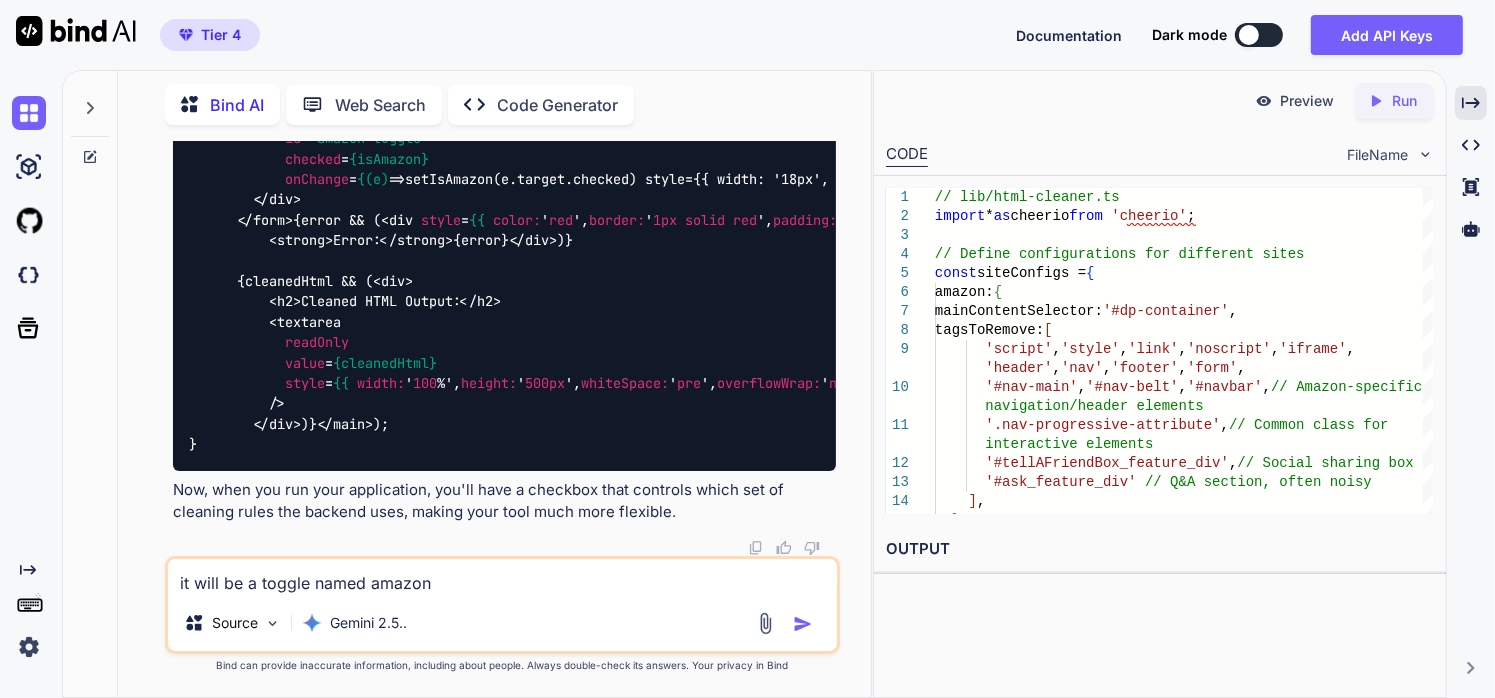 scroll, scrollTop: 155641, scrollLeft: 0, axis: vertical 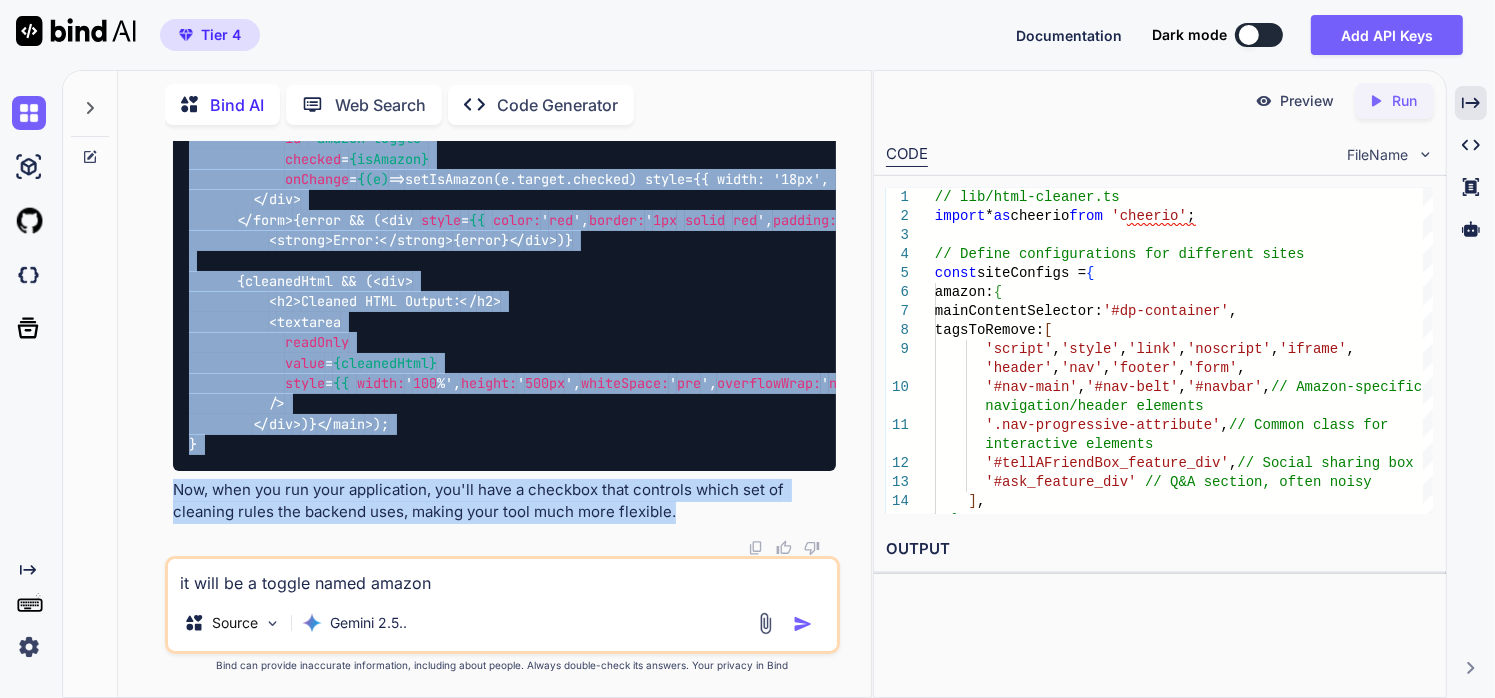 drag, startPoint x: 159, startPoint y: 358, endPoint x: 703, endPoint y: 525, distance: 569.0562 